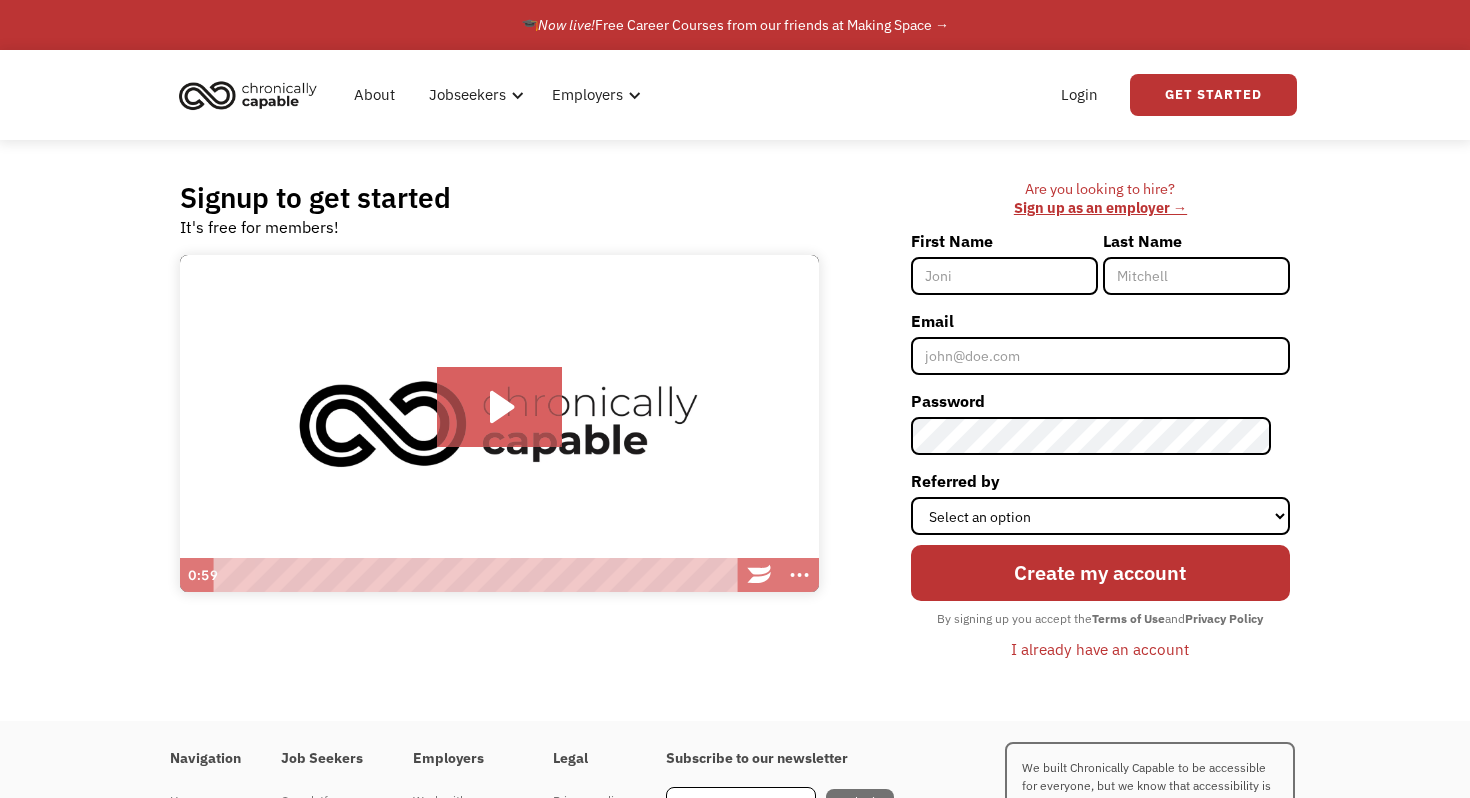 scroll, scrollTop: 0, scrollLeft: 0, axis: both 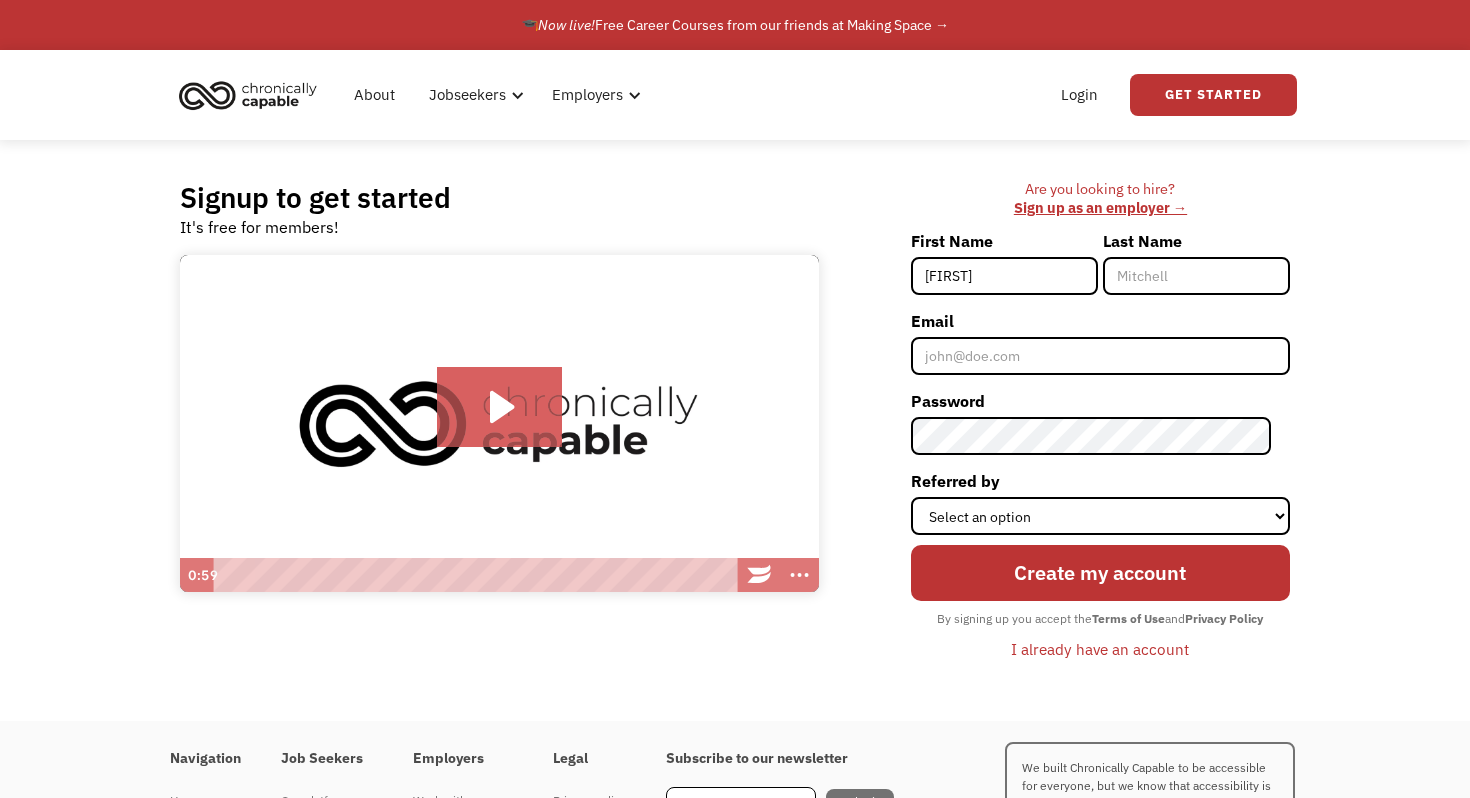 type on "Nordstrom" 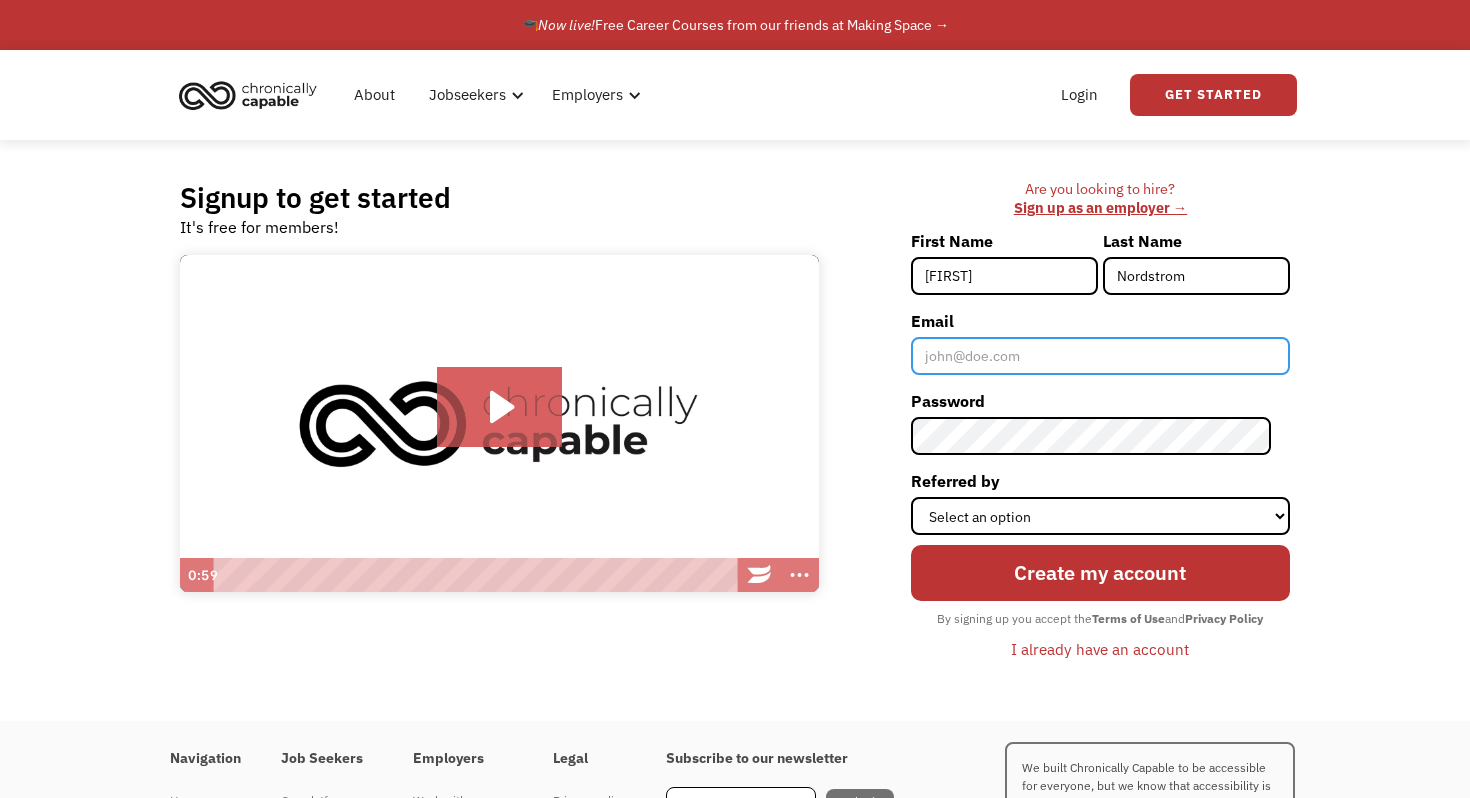 click on "Email" at bounding box center (1100, 356) 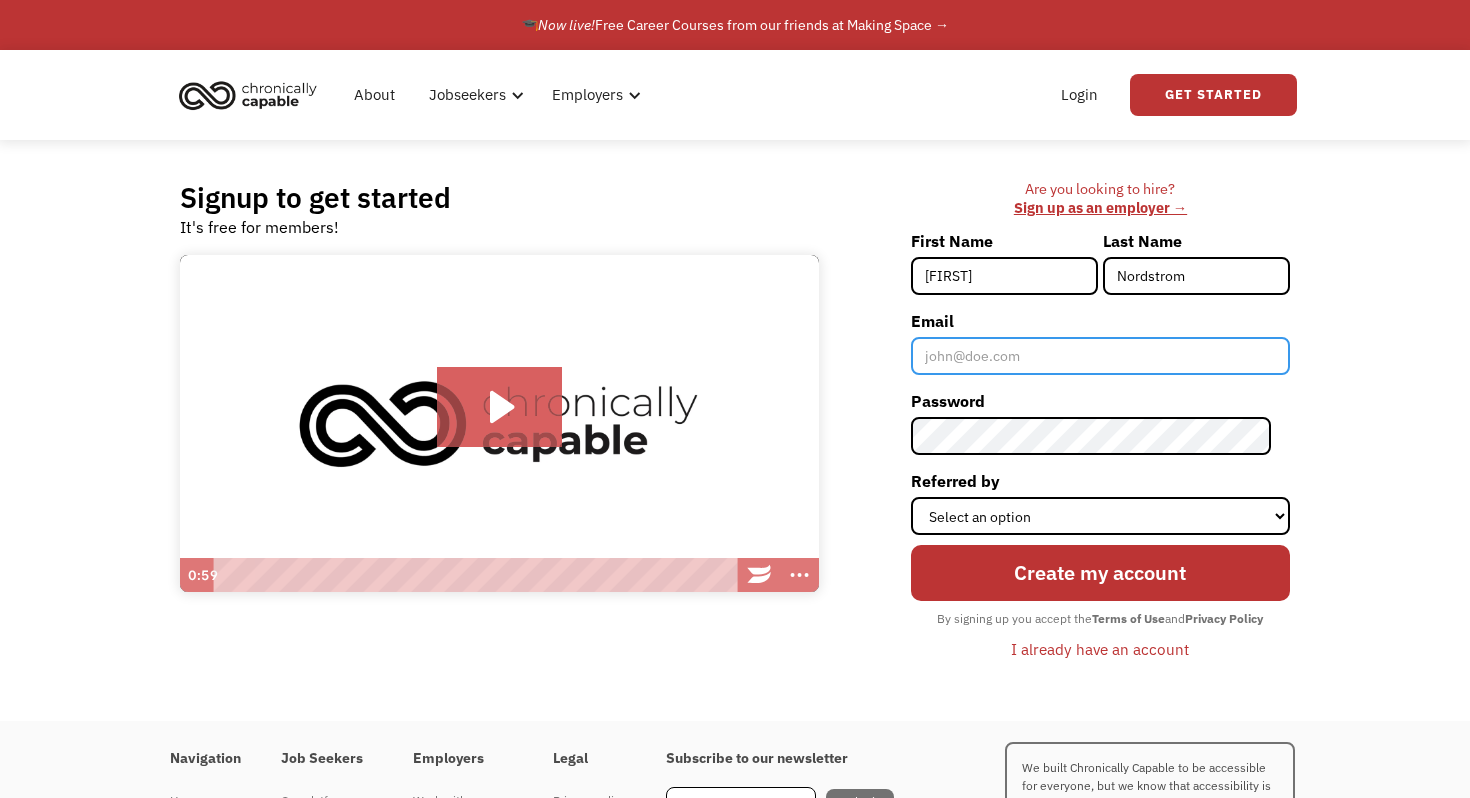 type on "manordstrom@gmail.com" 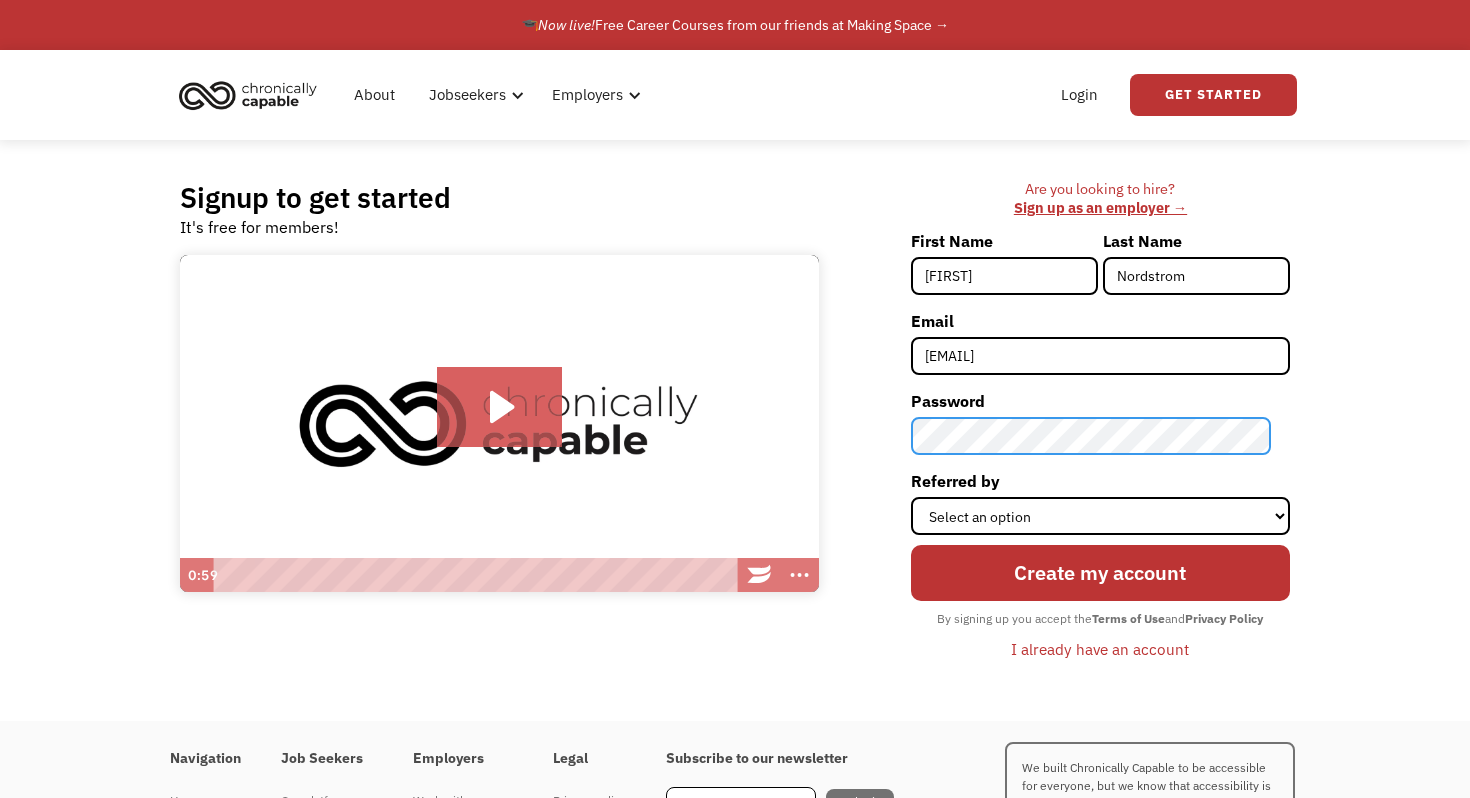click on "Are you looking to hire?  ‍ Sign up as an employer → First Name Michael Last Name Nordstrom Email manordstrom@gmail.com Password Referred by Select an option Instagram Facebook Twitter Search Engine News Article Word of Mouth Employer Other Create my account By signing up you accept the  Terms of Use  and  Privacy Policy I already have an account Thank you! Your submission has been received! Oops! Something went wrong while submitting the form." at bounding box center [1064, 430] 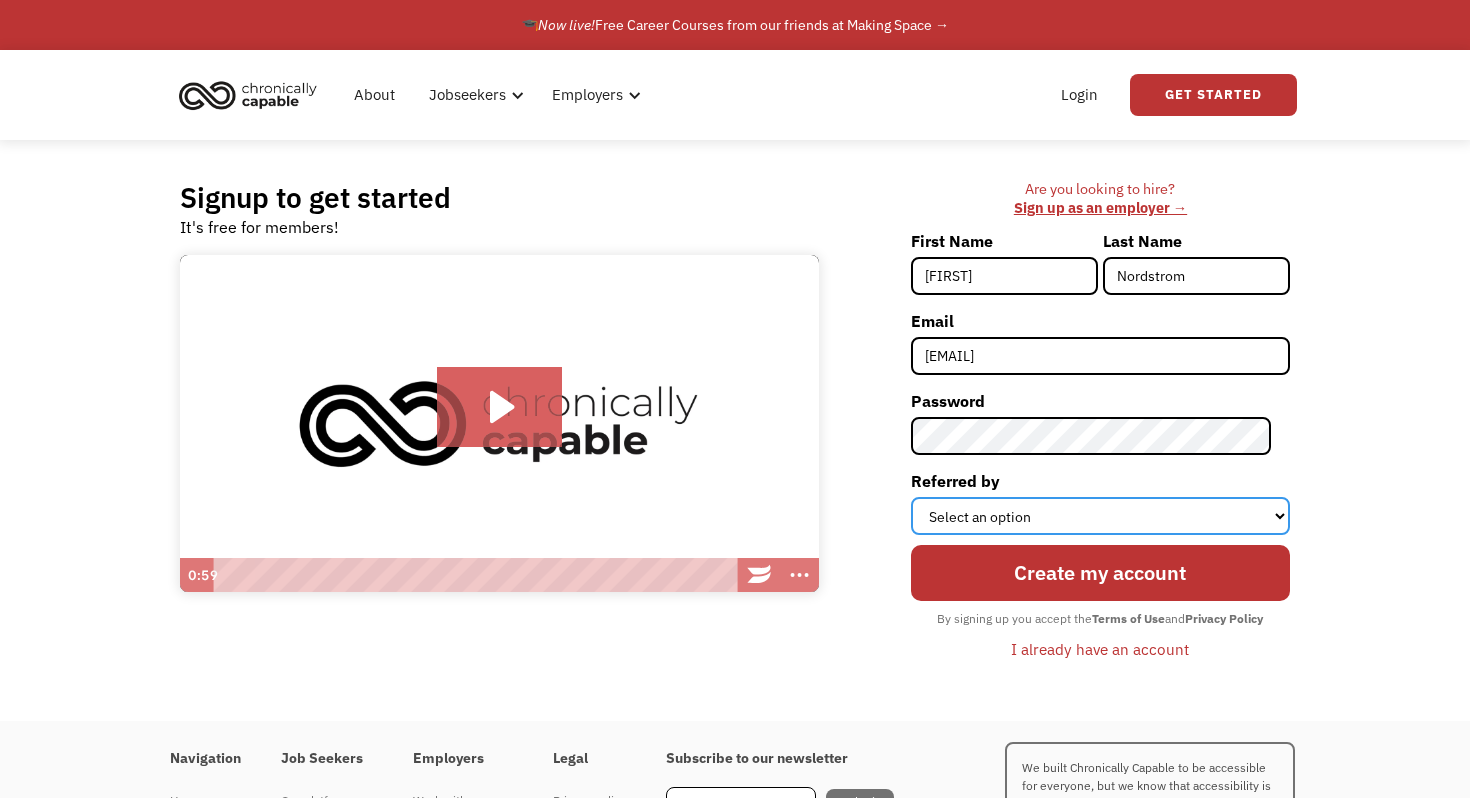 click on "Select an option Instagram Facebook Twitter Search Engine News Article Word of Mouth Employer Other" at bounding box center [1100, 516] 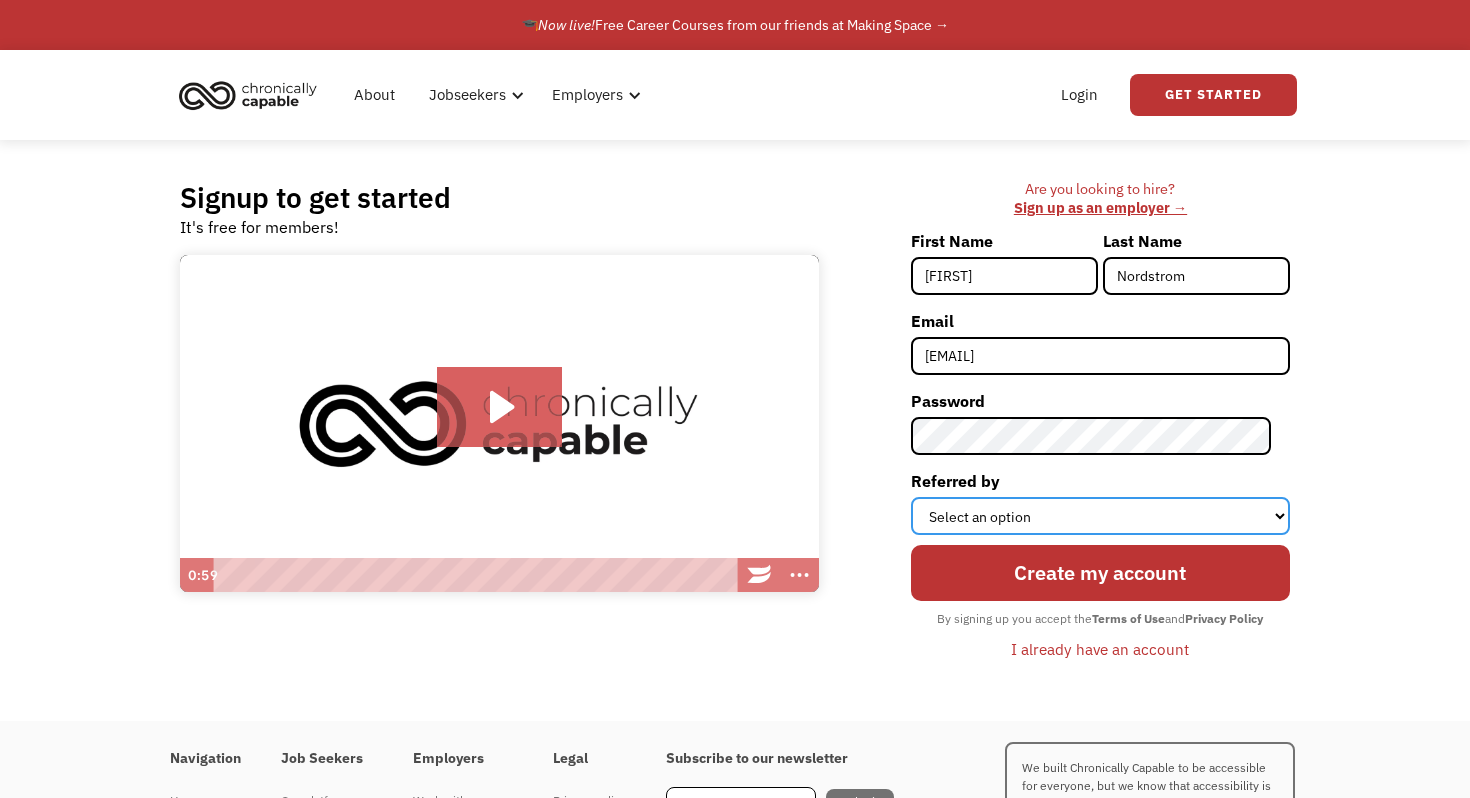 select on "Search Engine" 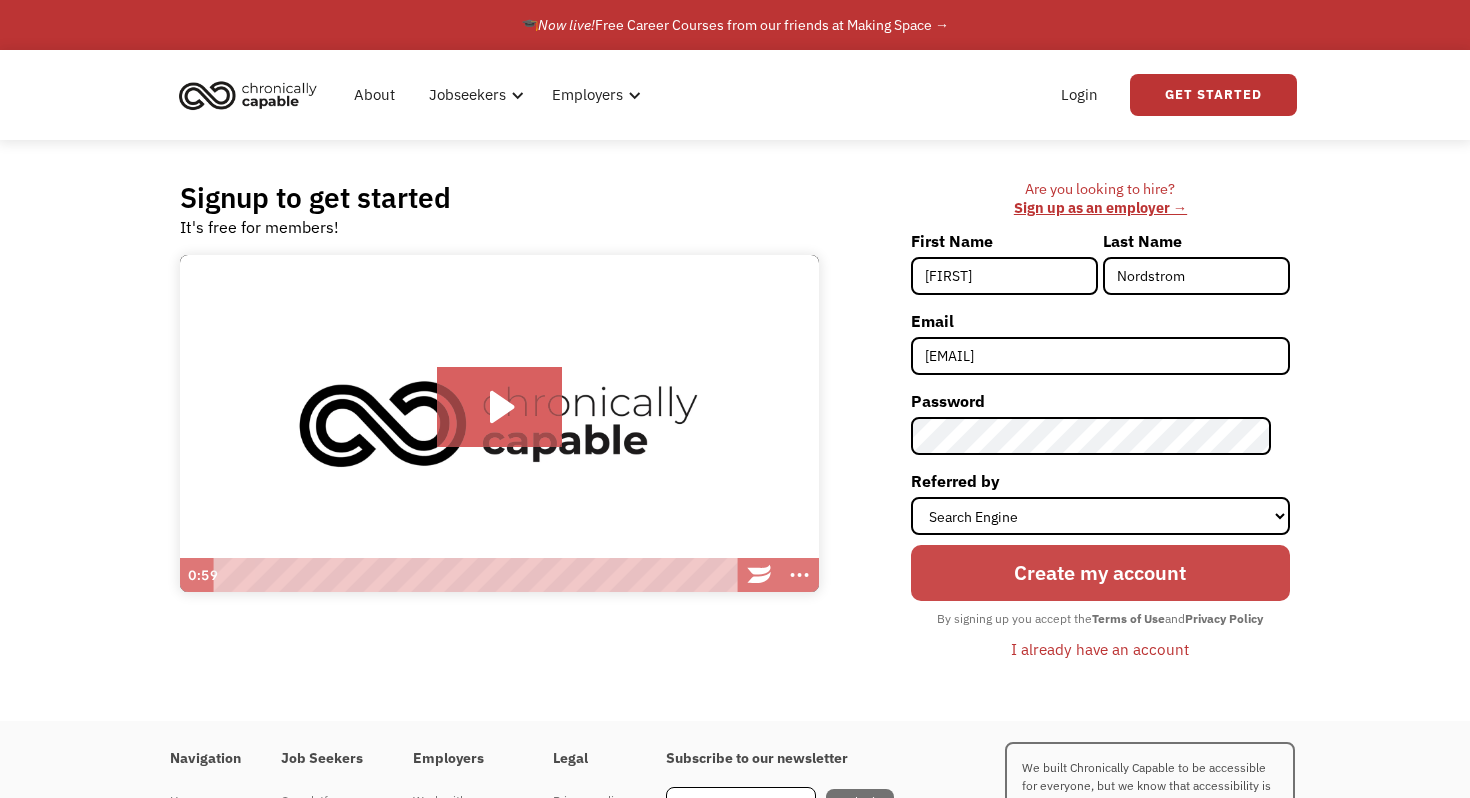 click on "Create my account" at bounding box center [1100, 573] 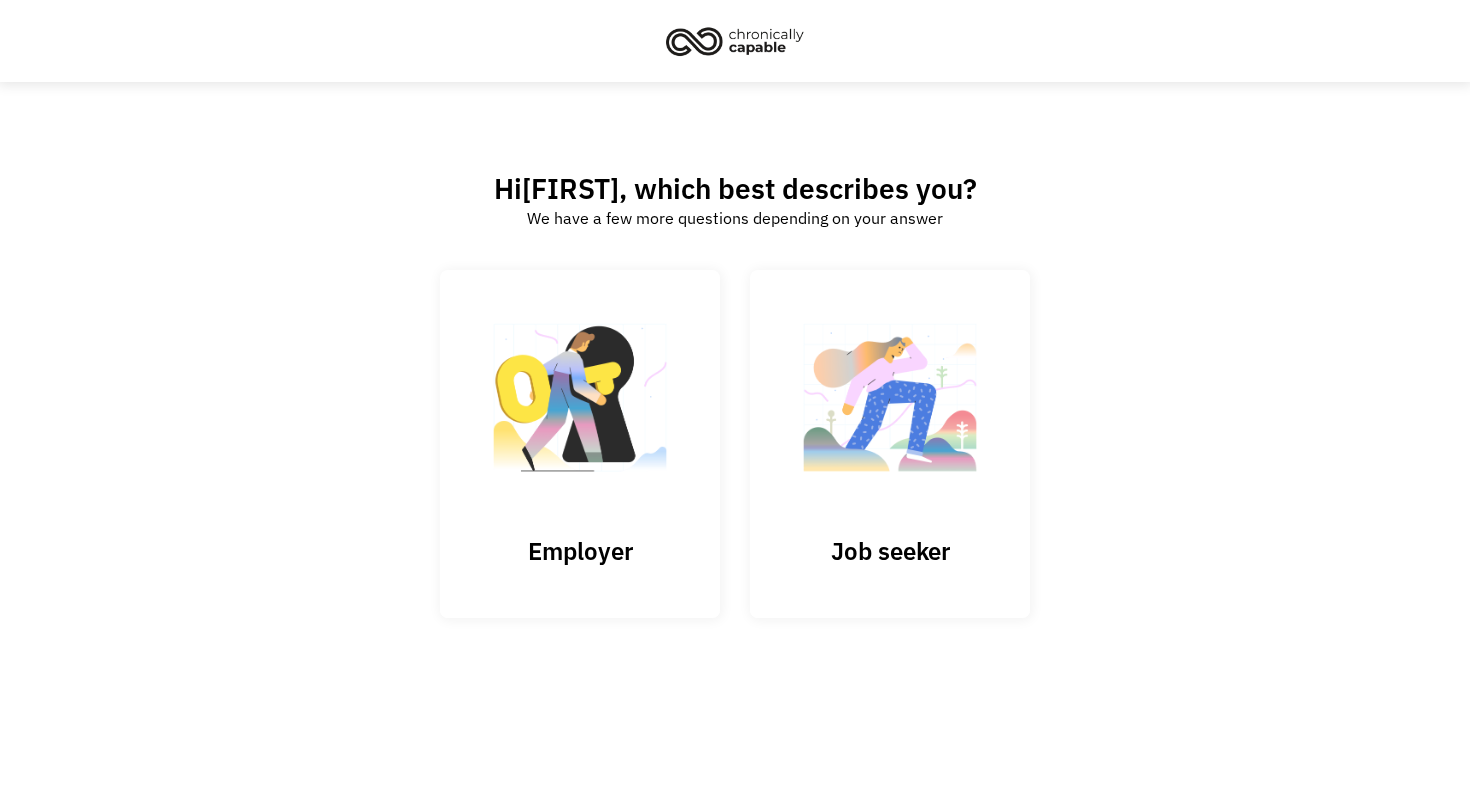 scroll, scrollTop: 0, scrollLeft: 0, axis: both 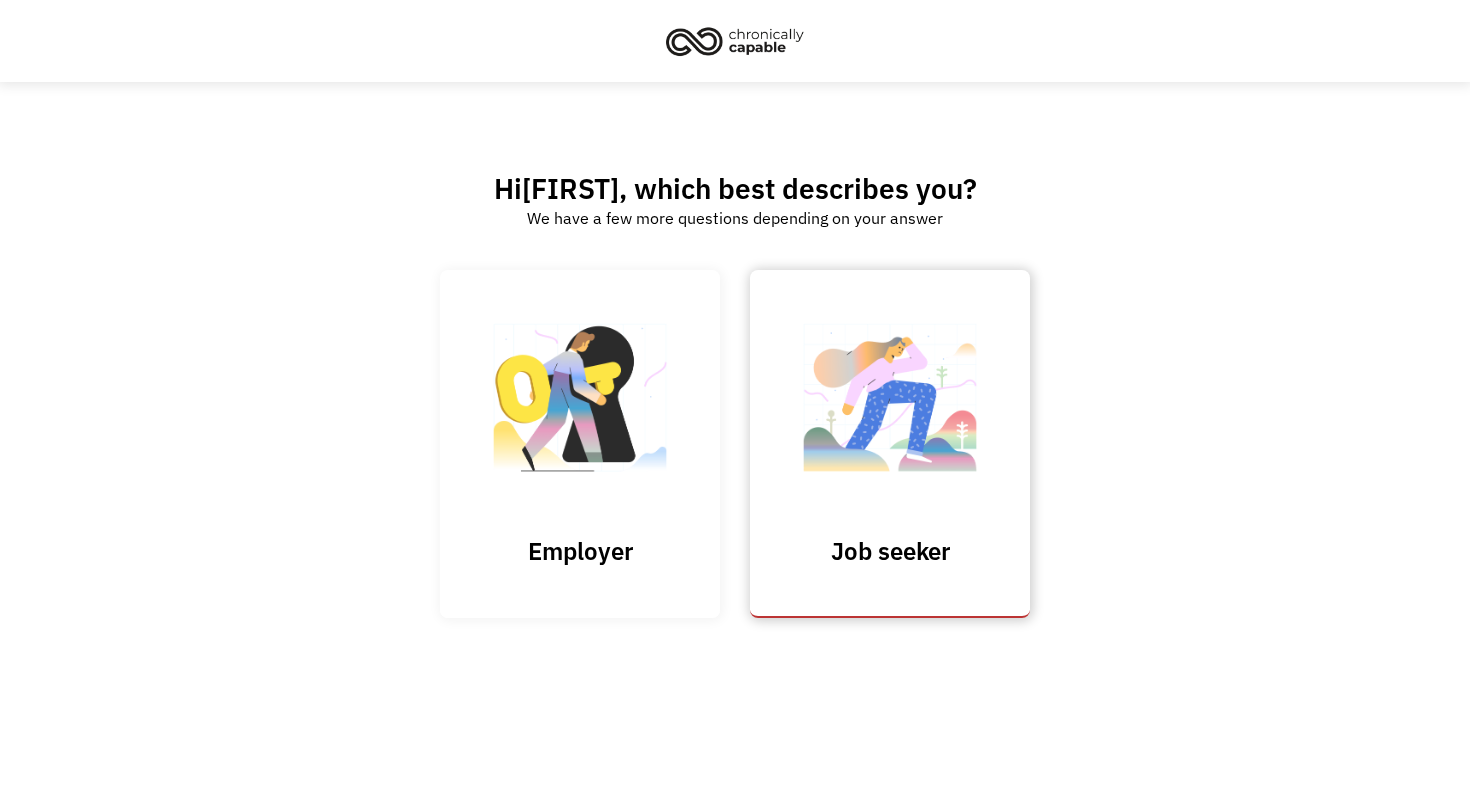 click at bounding box center [890, 407] 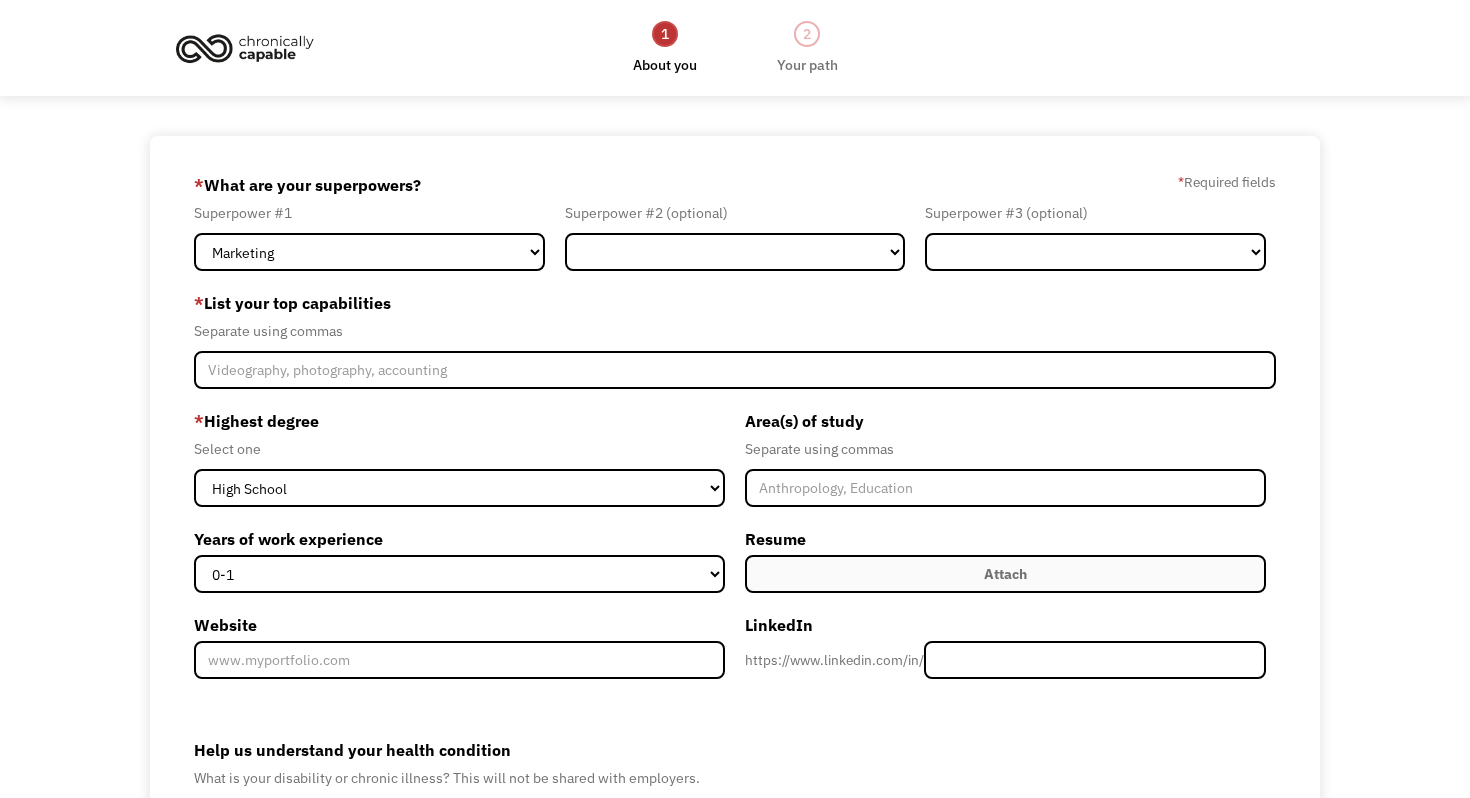 scroll, scrollTop: 0, scrollLeft: 0, axis: both 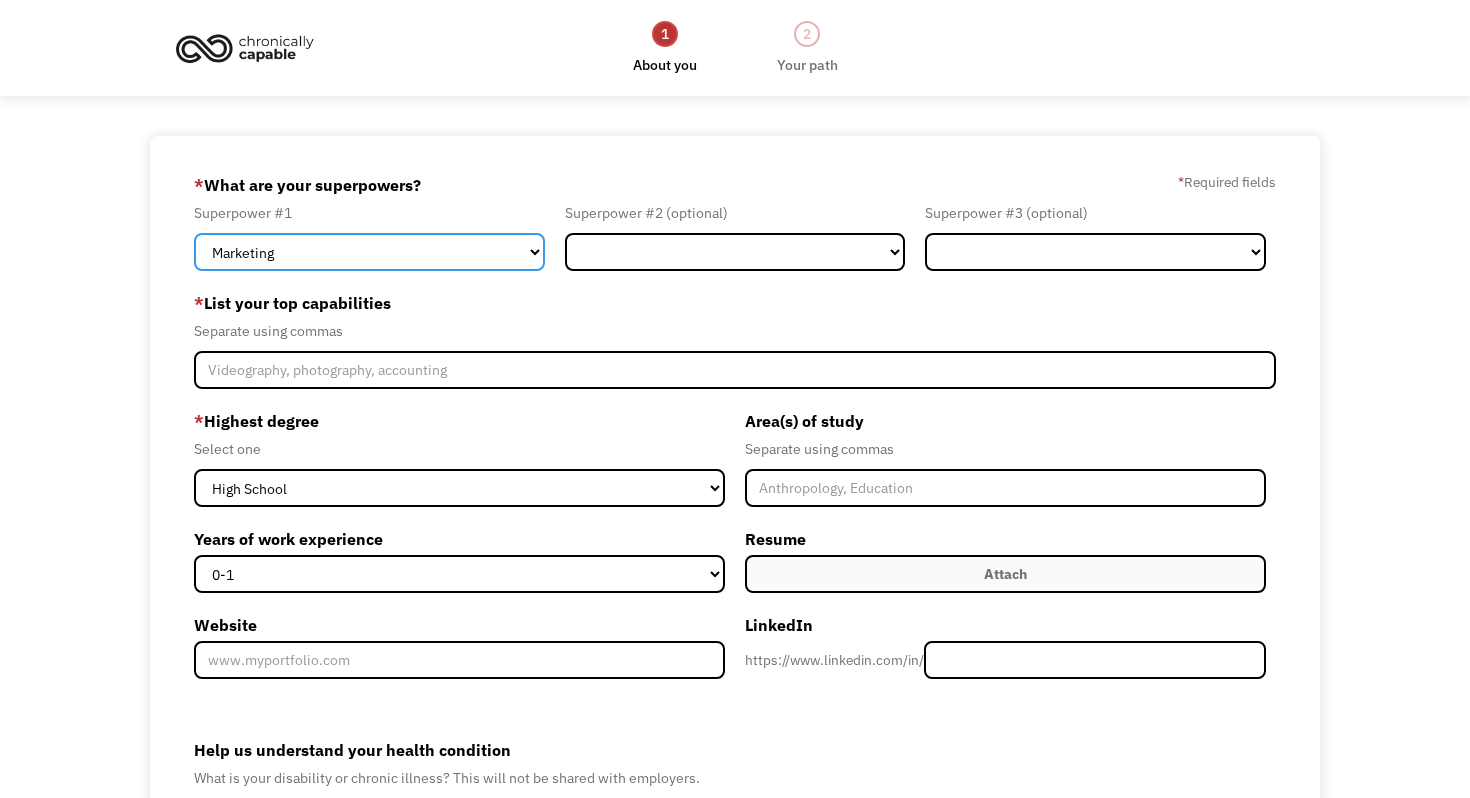 click on "Marketing Human Resources Finance Technology Operations Sales Industrial & Manufacturing Administration Legal Communications & Public Relations Customer Service Design Healthcare Science & Education Engineering & Construction Other" at bounding box center (369, 252) 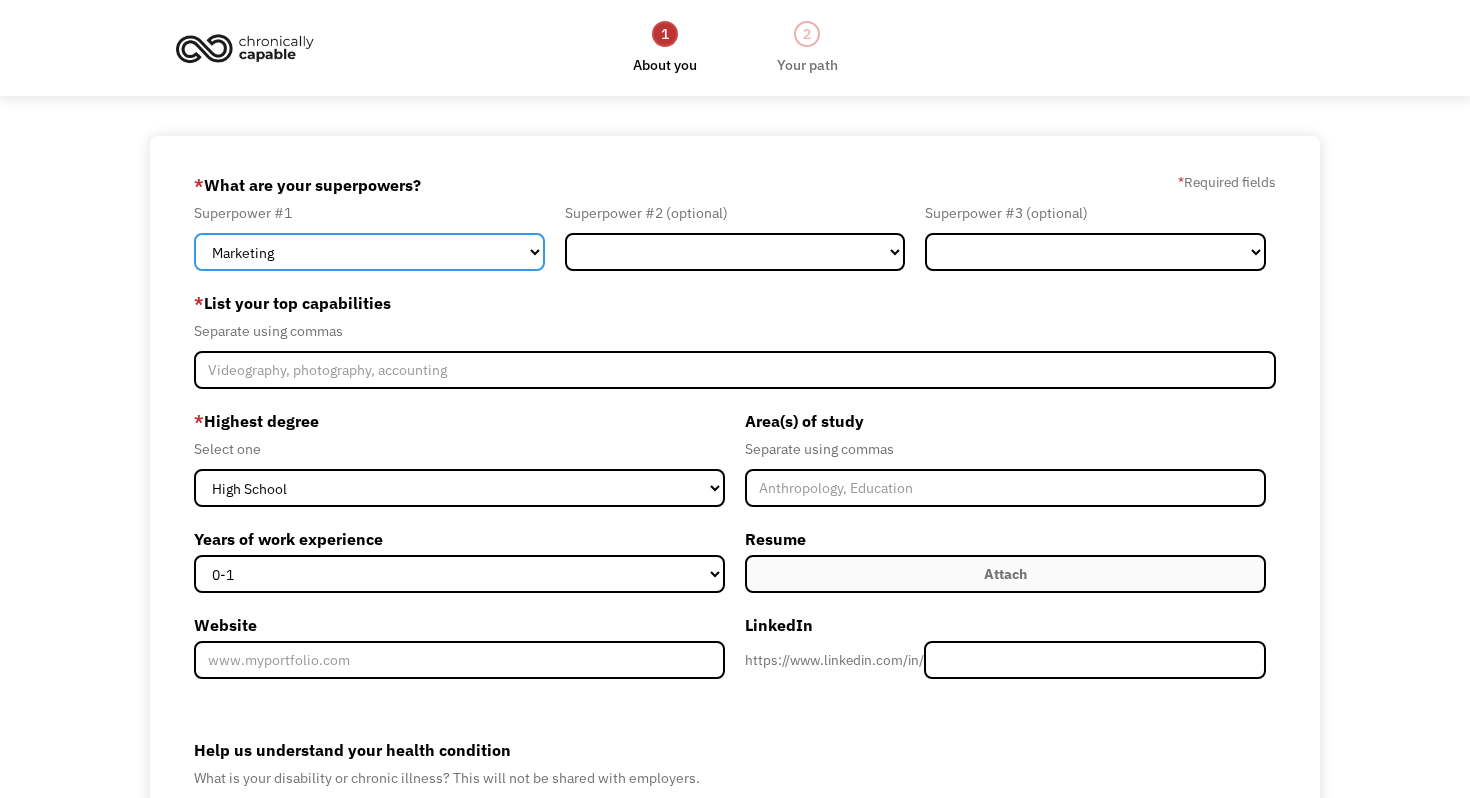 select on "Customer Service" 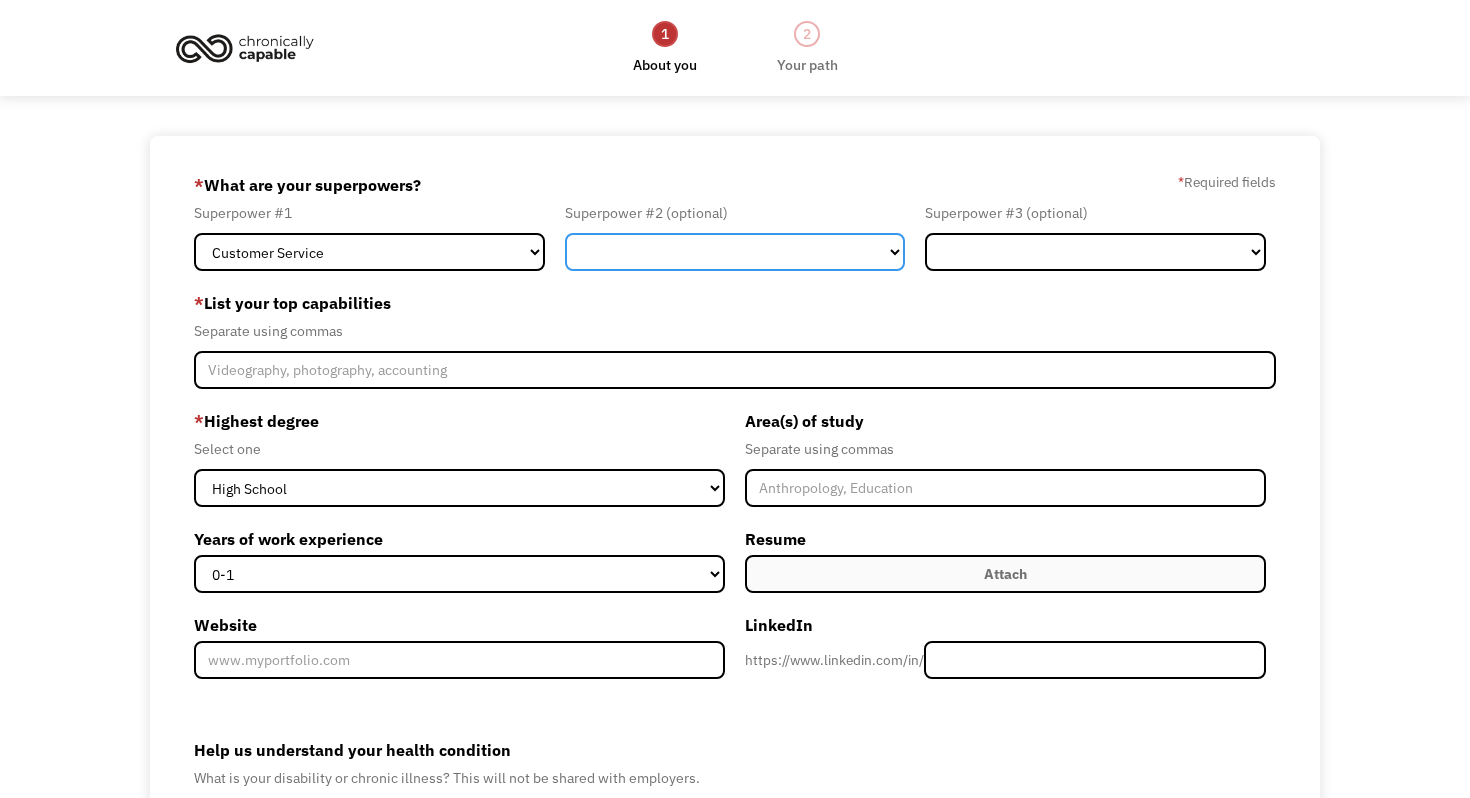 click on "Marketing Human Resources Finance Technology Operations Sales Industrial & Manufacturing Administration Legal Communications & Public Relations Customer Service Design Healthcare Science & Education Engineering & Construction Other" at bounding box center (735, 252) 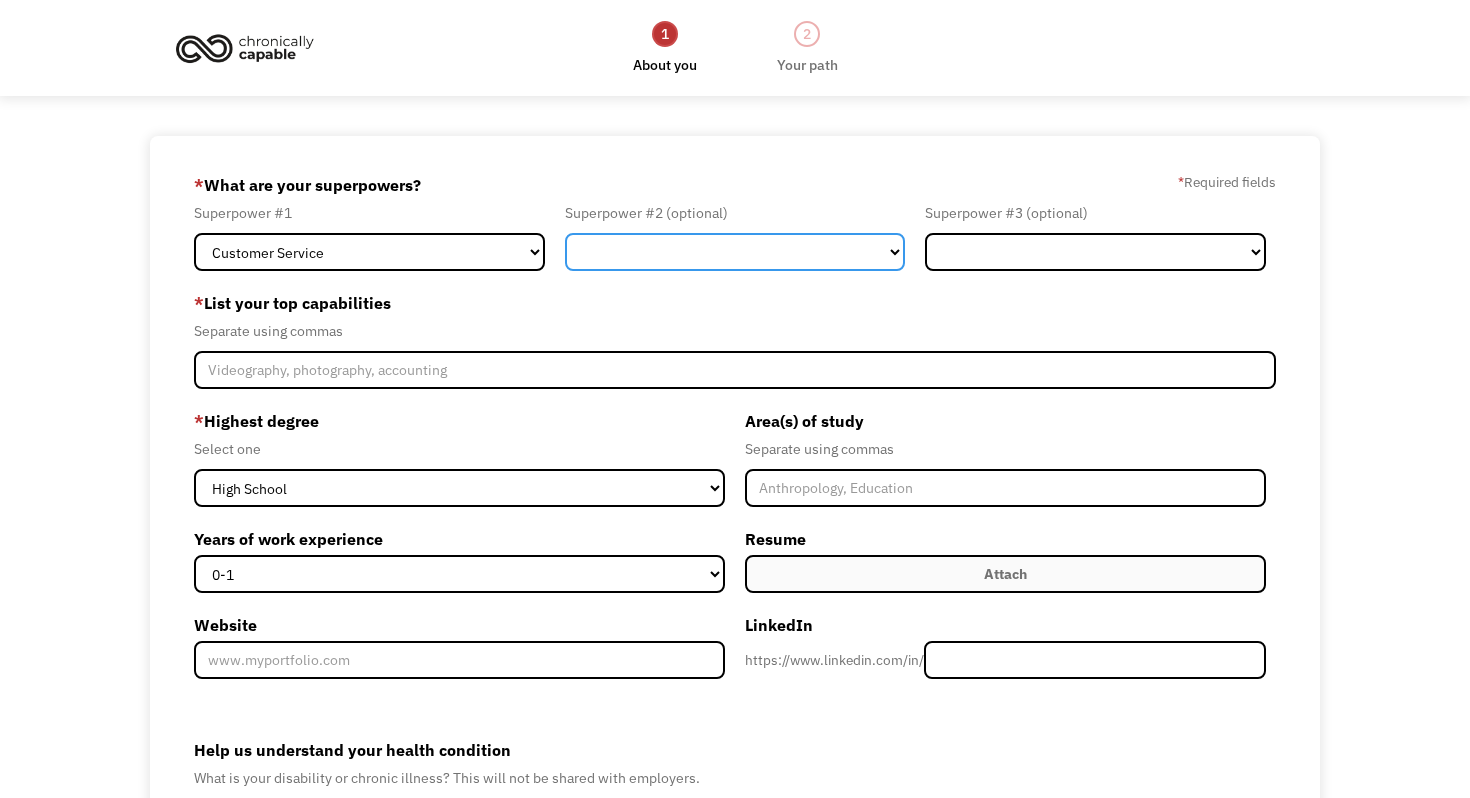 select on "Communications & Public Relations" 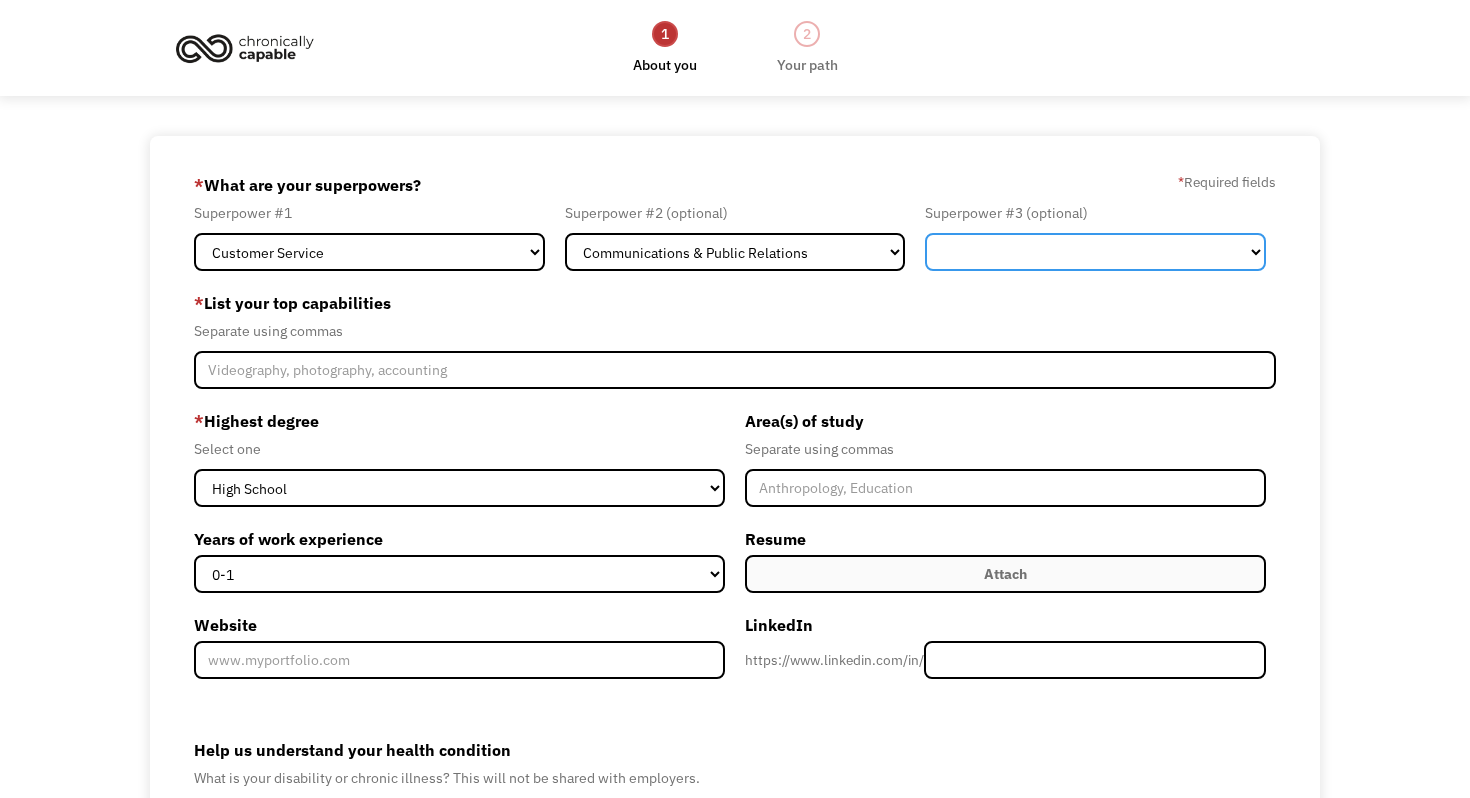 click on "Marketing Human Resources Finance Technology Operations Sales Industrial & Manufacturing Administration Legal Communications & Public Relations Customer Service Design Healthcare Science & Education Engineering & Construction Other" at bounding box center (1095, 252) 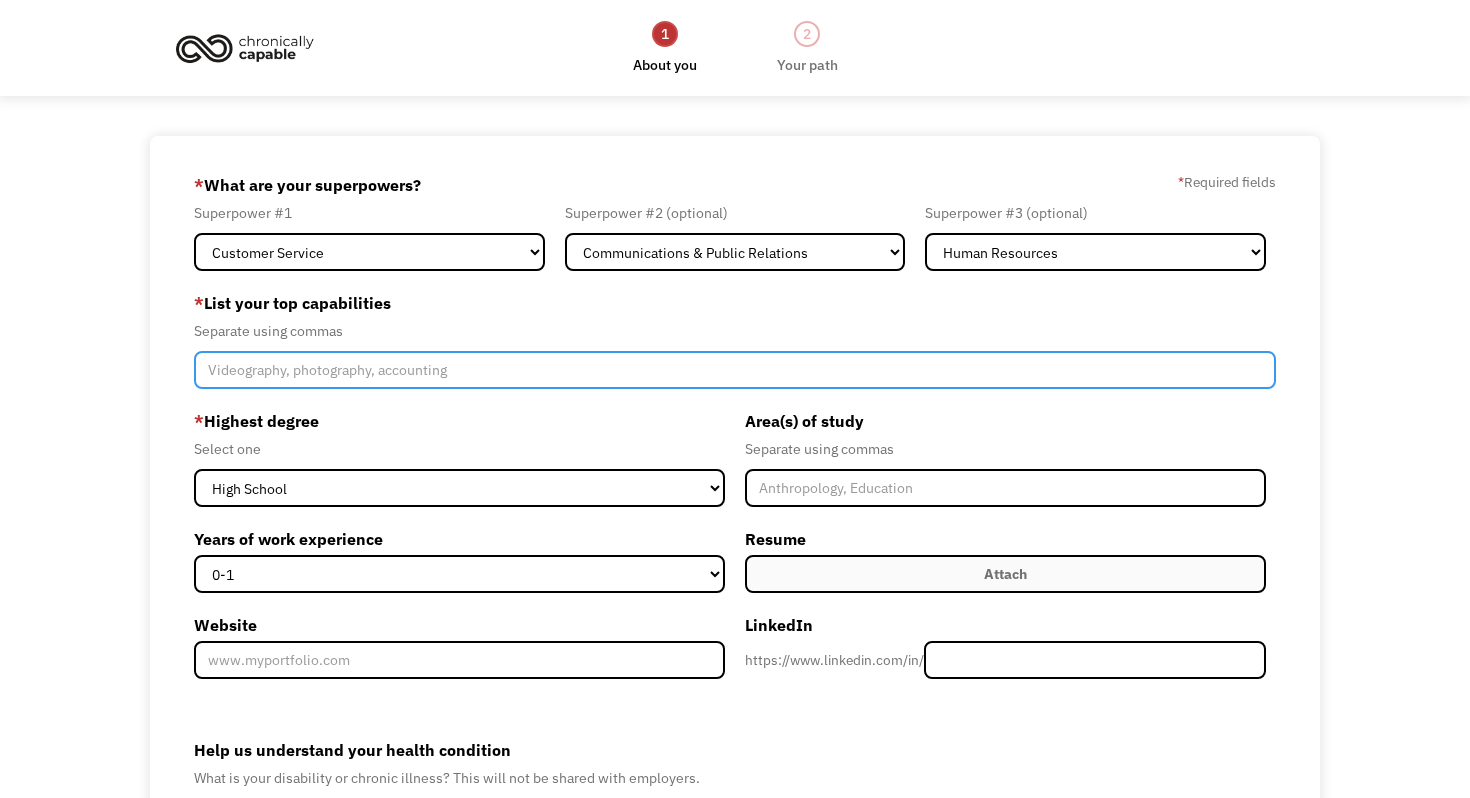 click at bounding box center (735, 370) 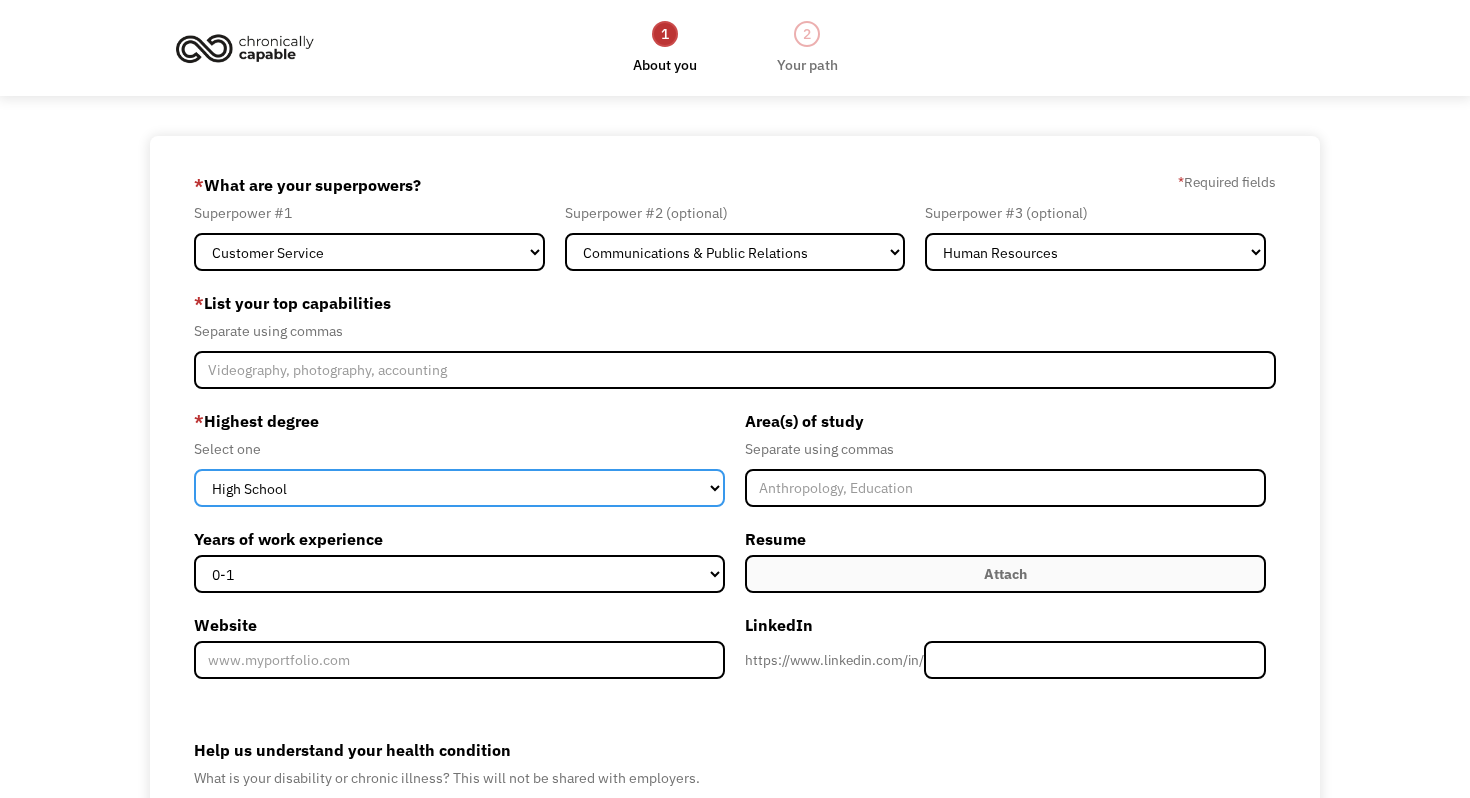 click on "High School Associates Bachelors Master's PhD" at bounding box center [459, 488] 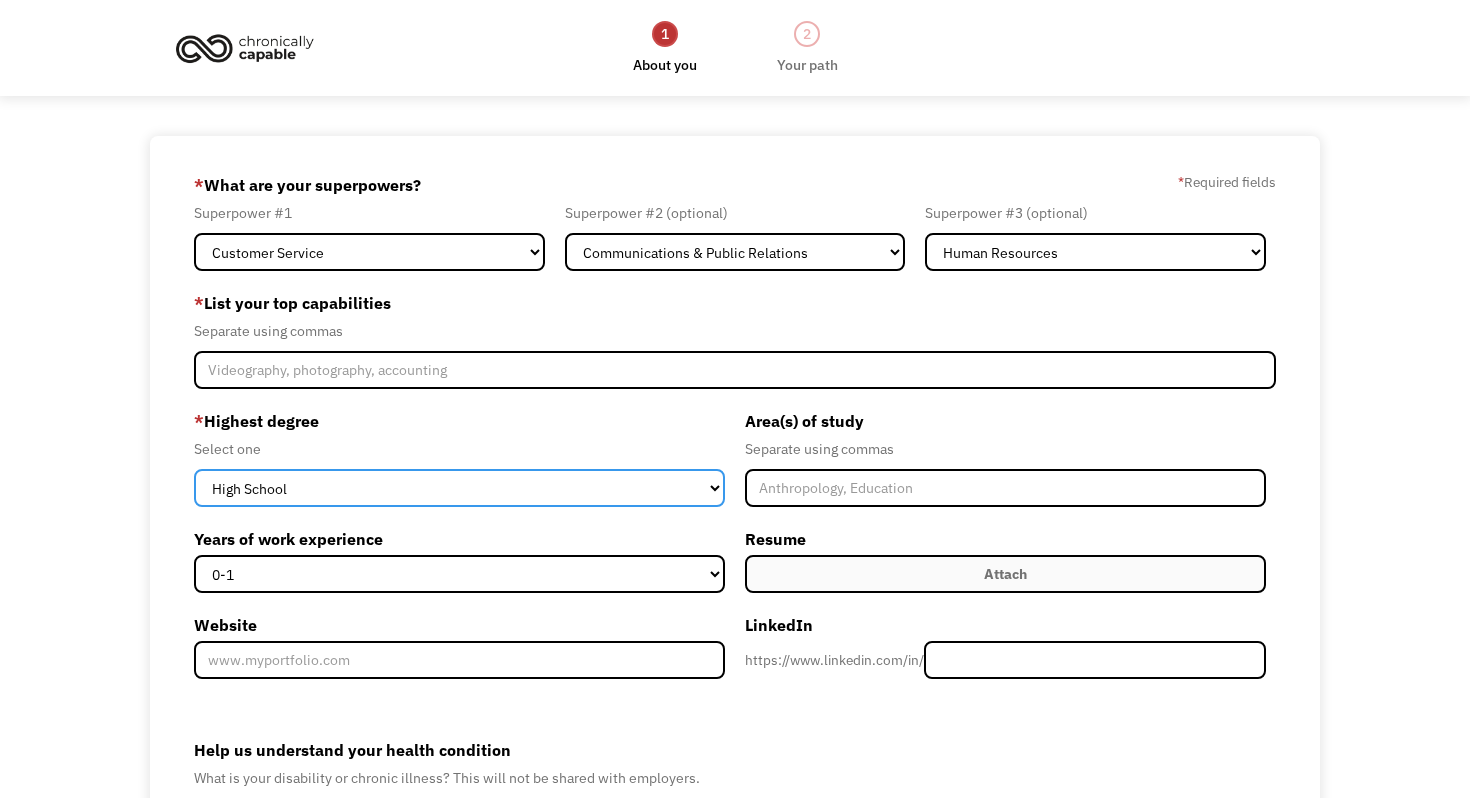 select on "associates" 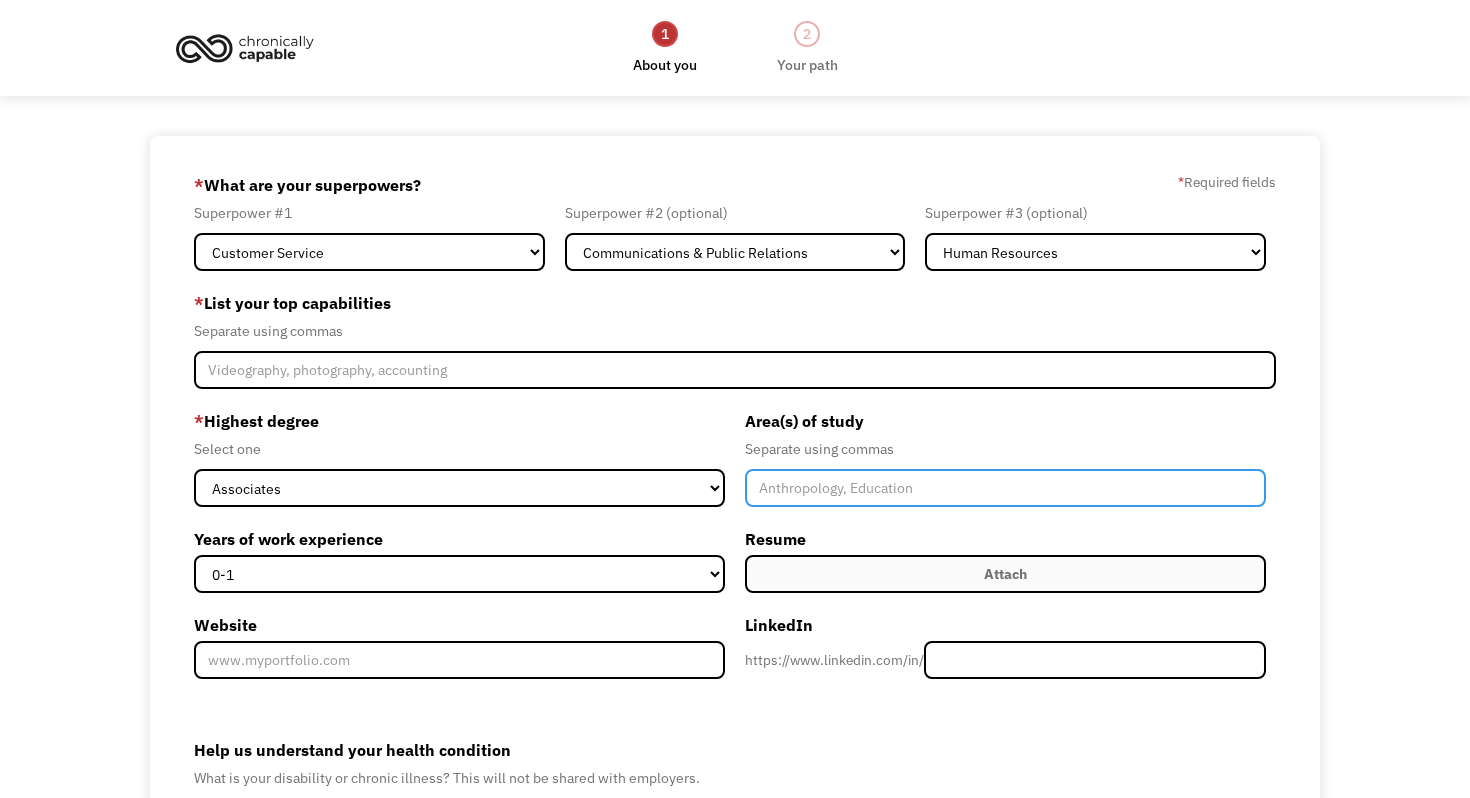 click at bounding box center [1005, 488] 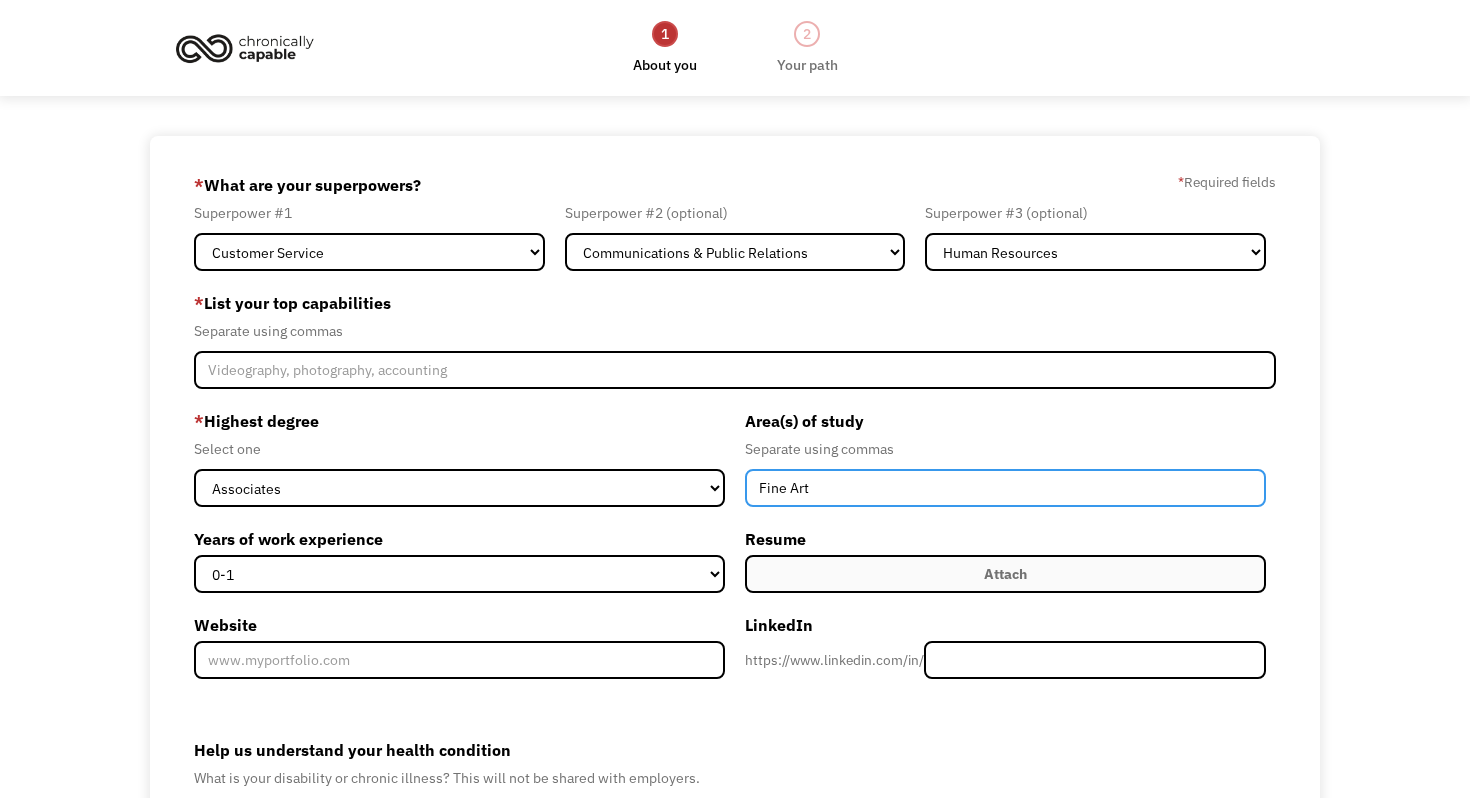 type on "Fine Art" 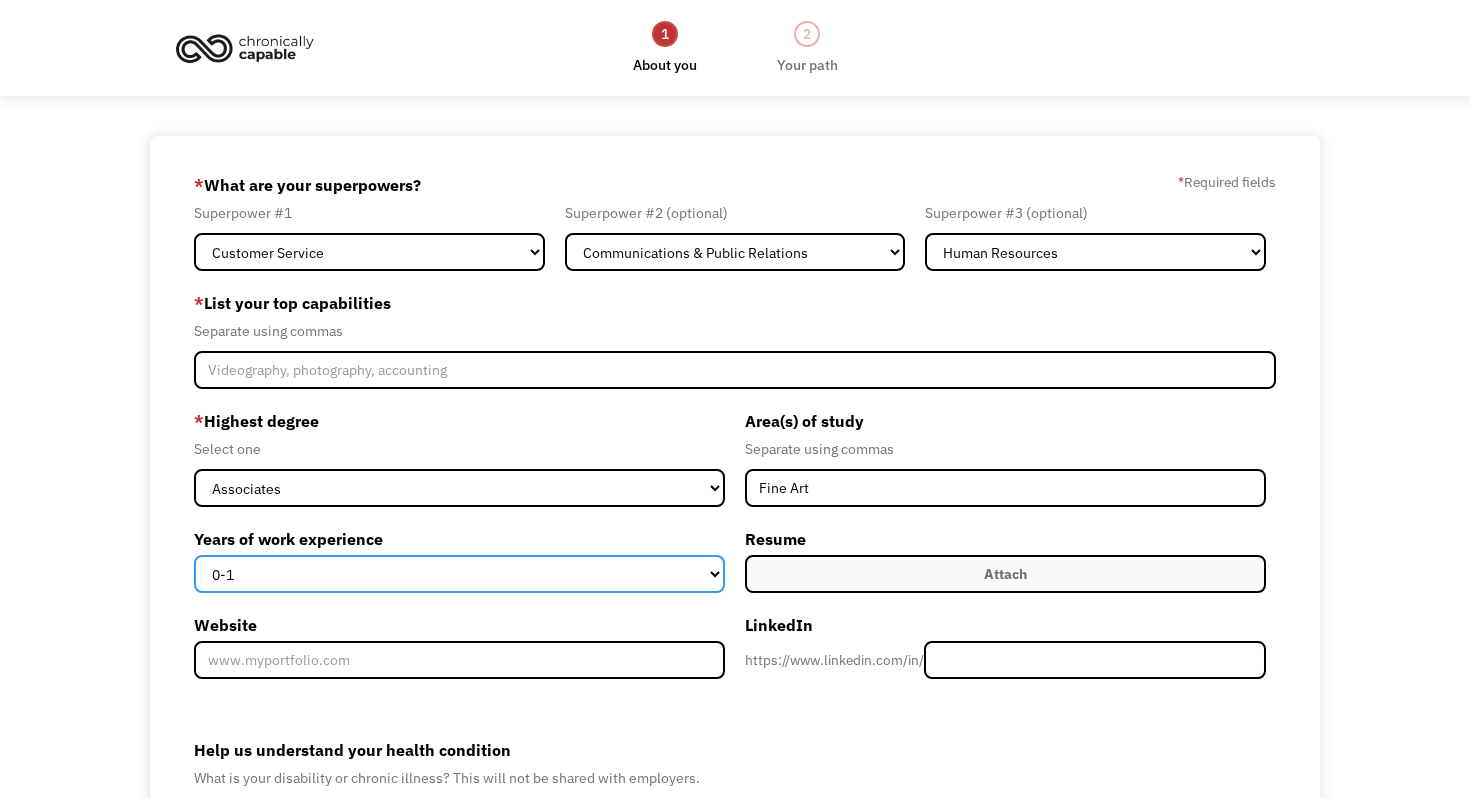 click on "0-1 2-4 5-10 11-15 15+" at bounding box center (459, 574) 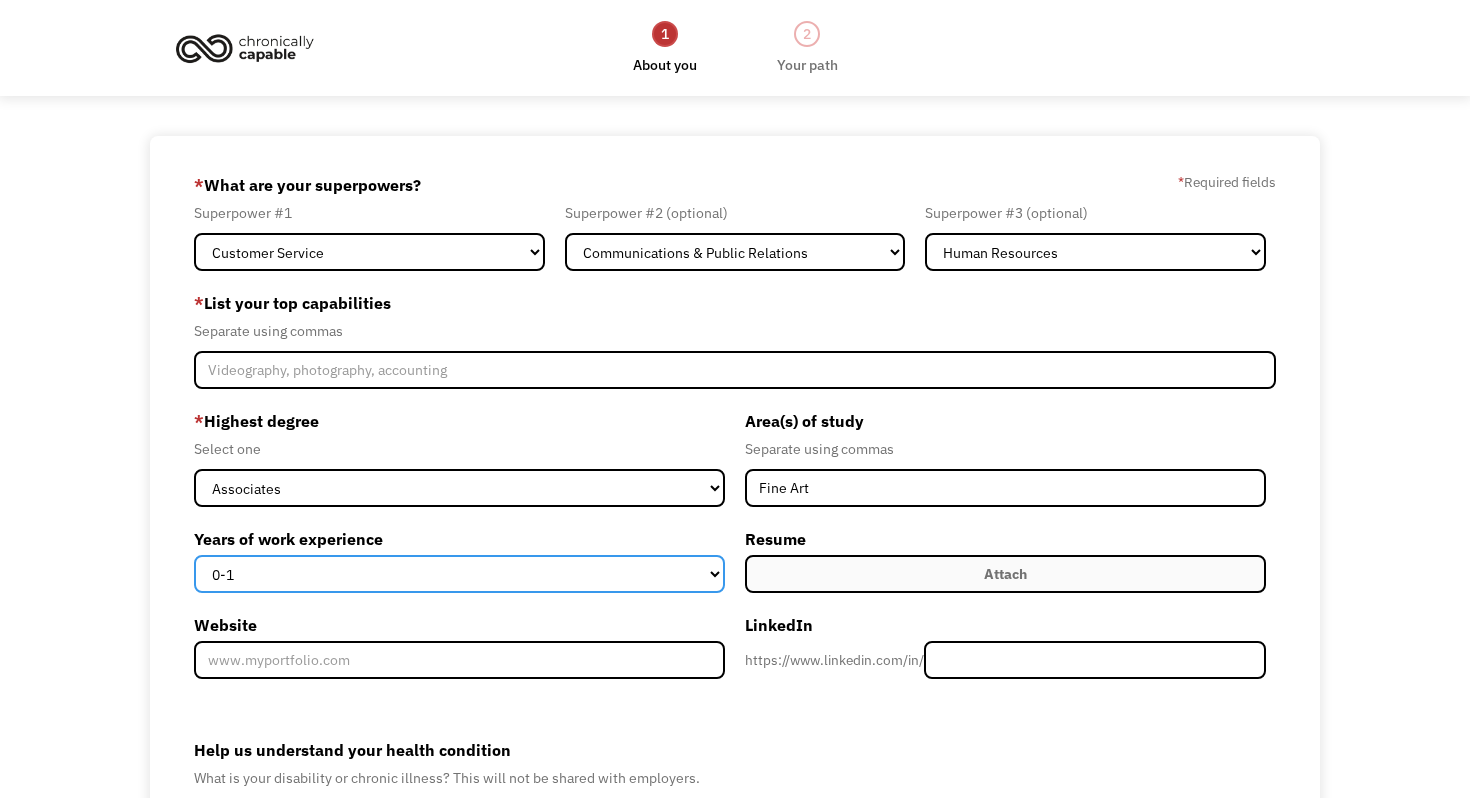 select on "15+" 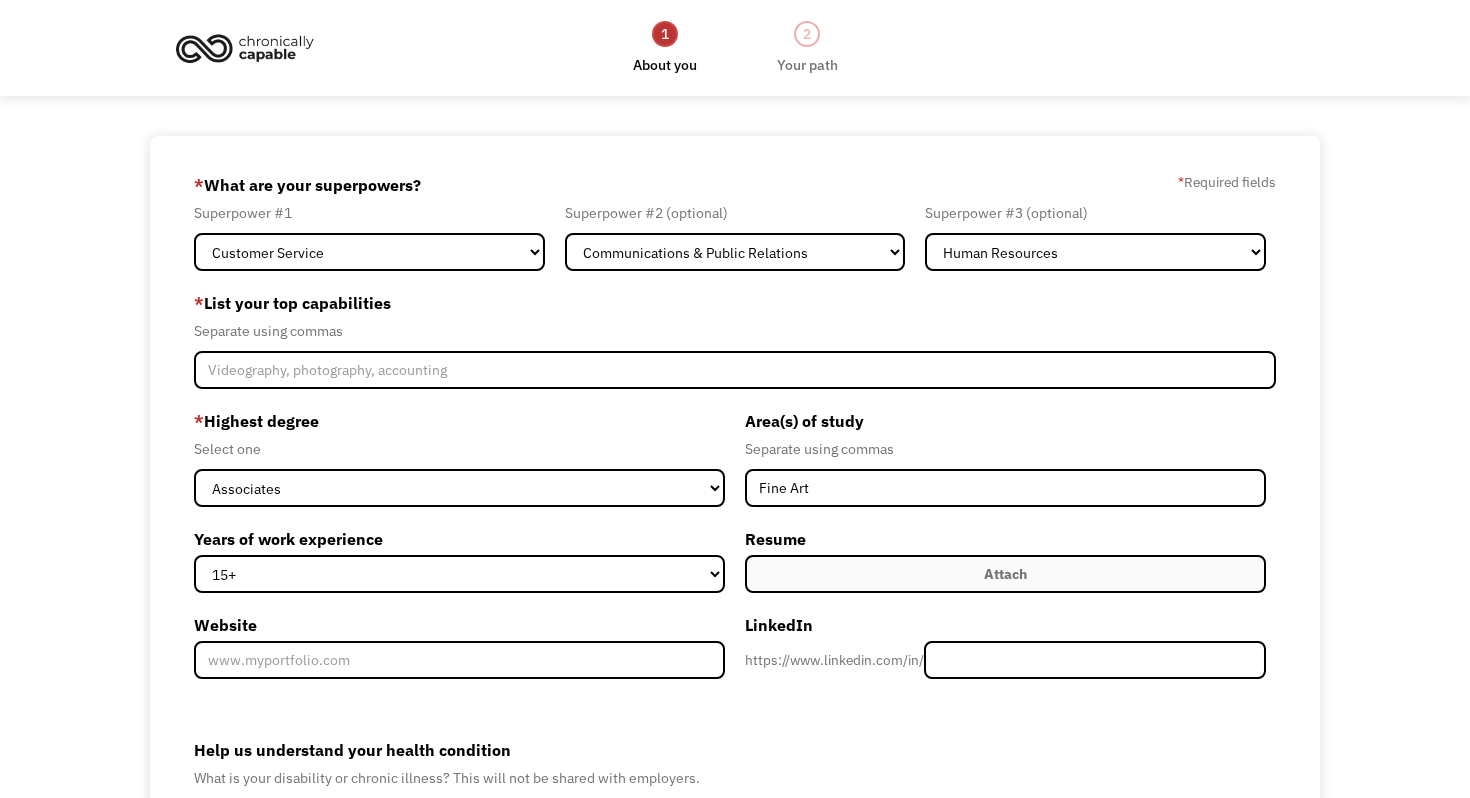 click on "Attach" at bounding box center (1005, 574) 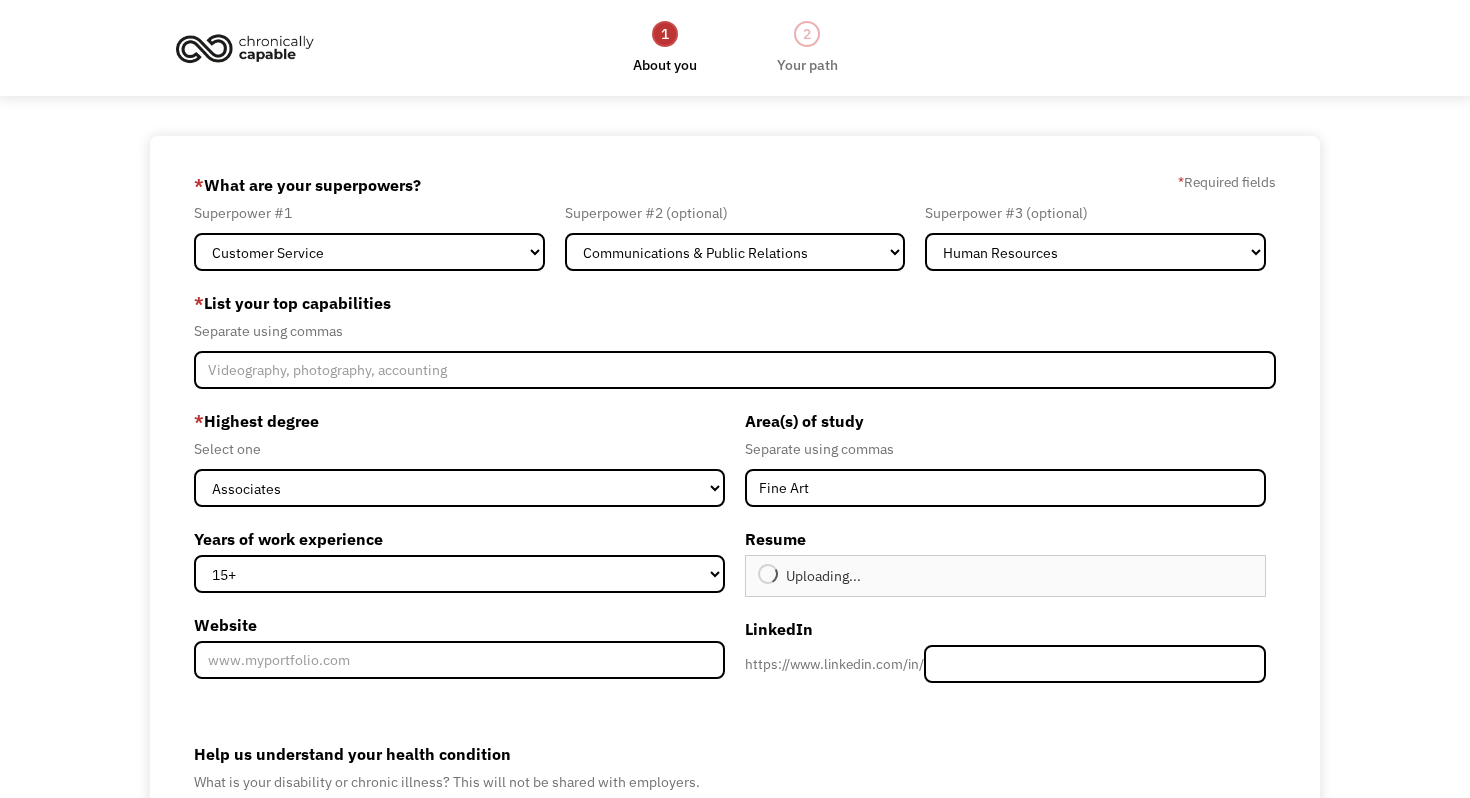 type on "Continue" 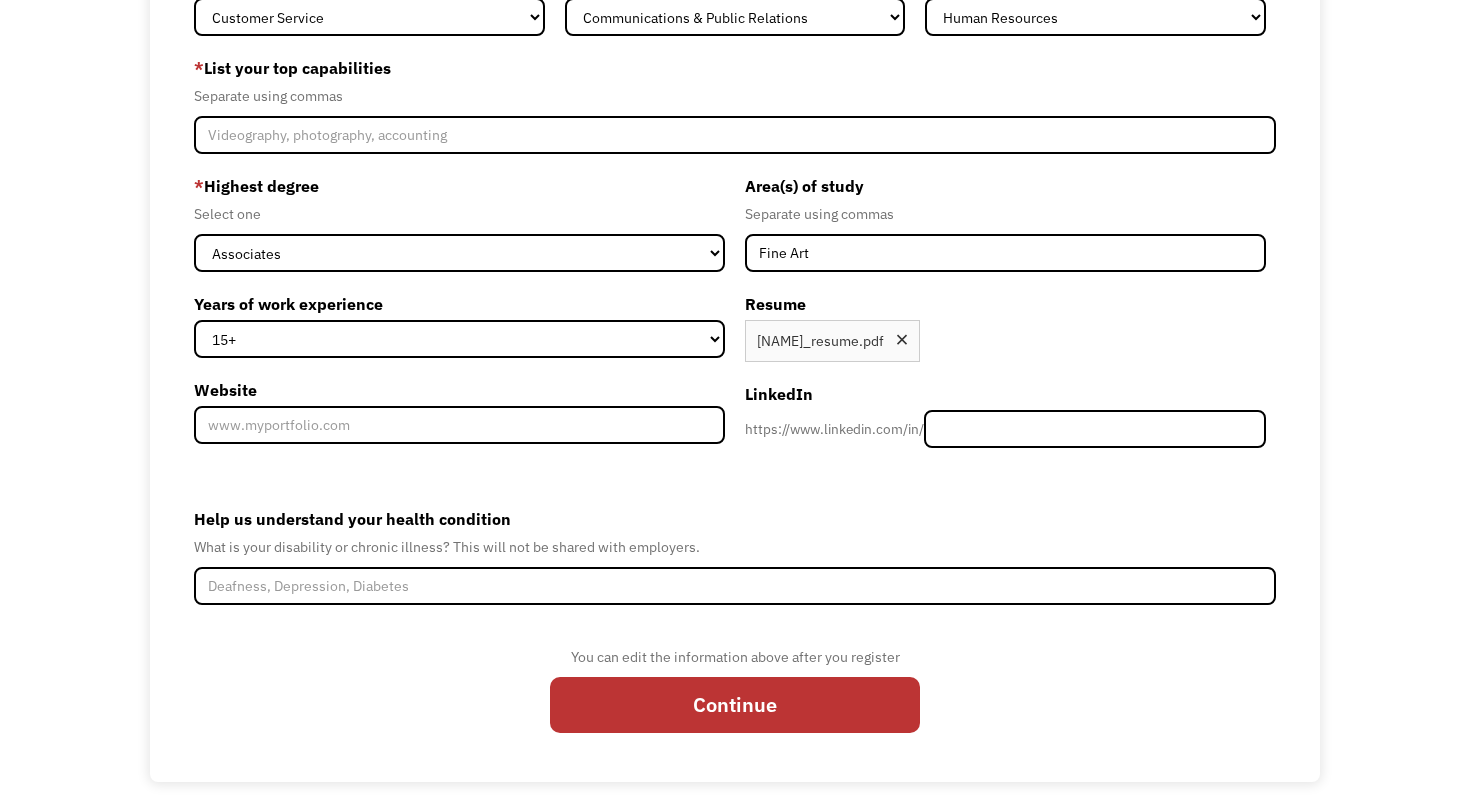 scroll, scrollTop: 250, scrollLeft: 0, axis: vertical 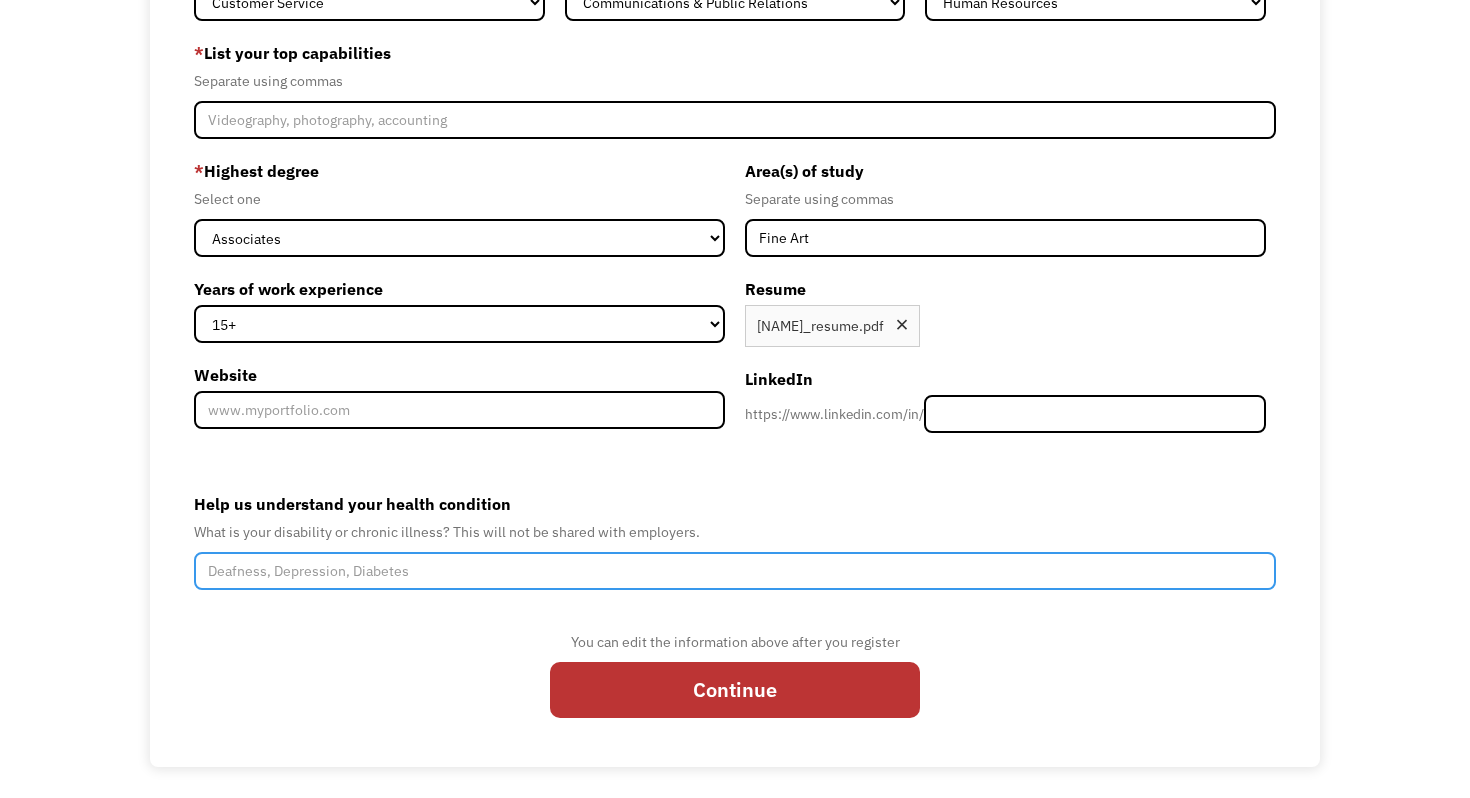 click on "Help us understand your health condition" at bounding box center (735, 571) 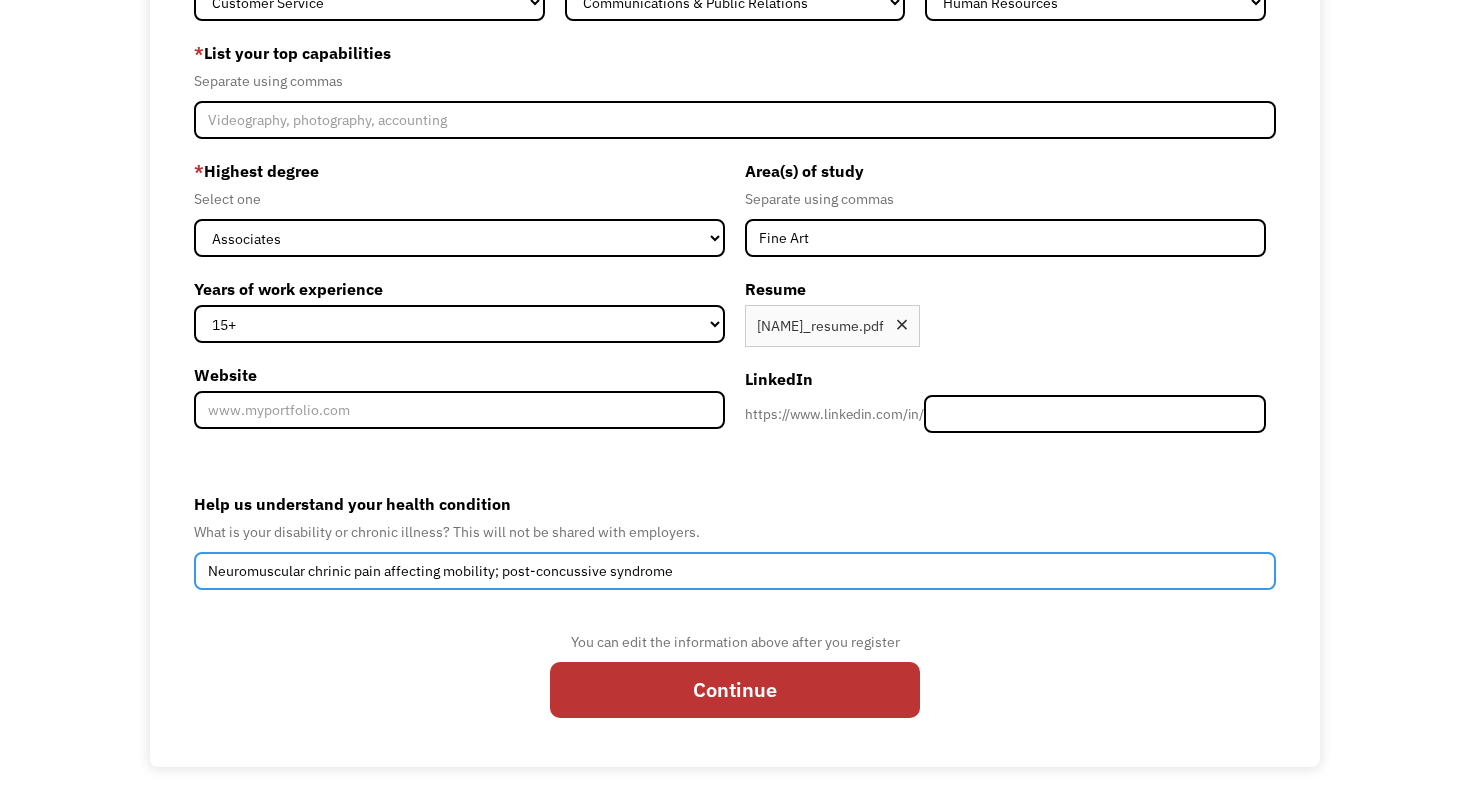 click on "Neuromuscular chrinic pain affecting mobility; post-concussive syndrome" at bounding box center [735, 571] 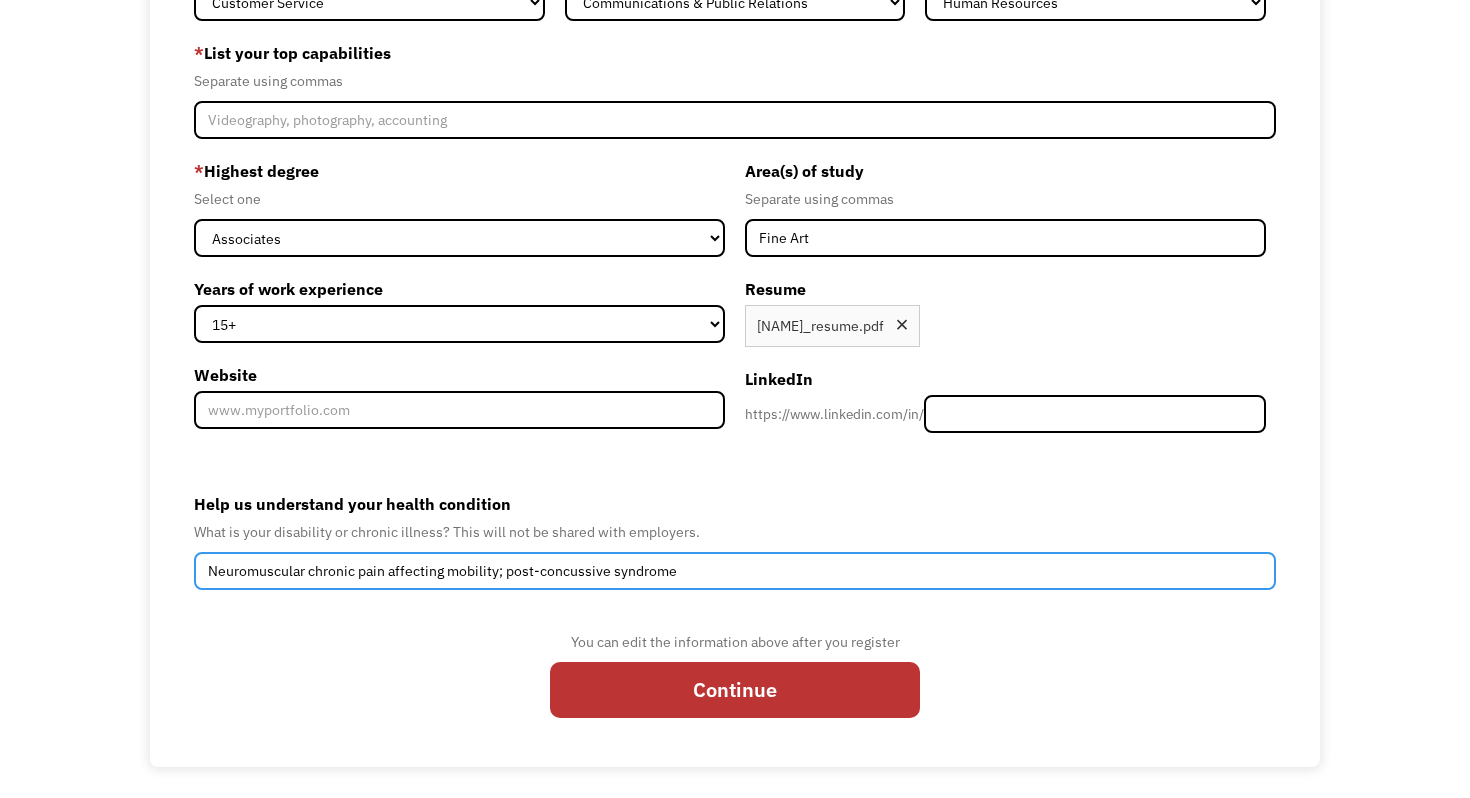 click on "Neuromuscular chronic pain affecting mobility; post-concussive syndrome" at bounding box center [735, 571] 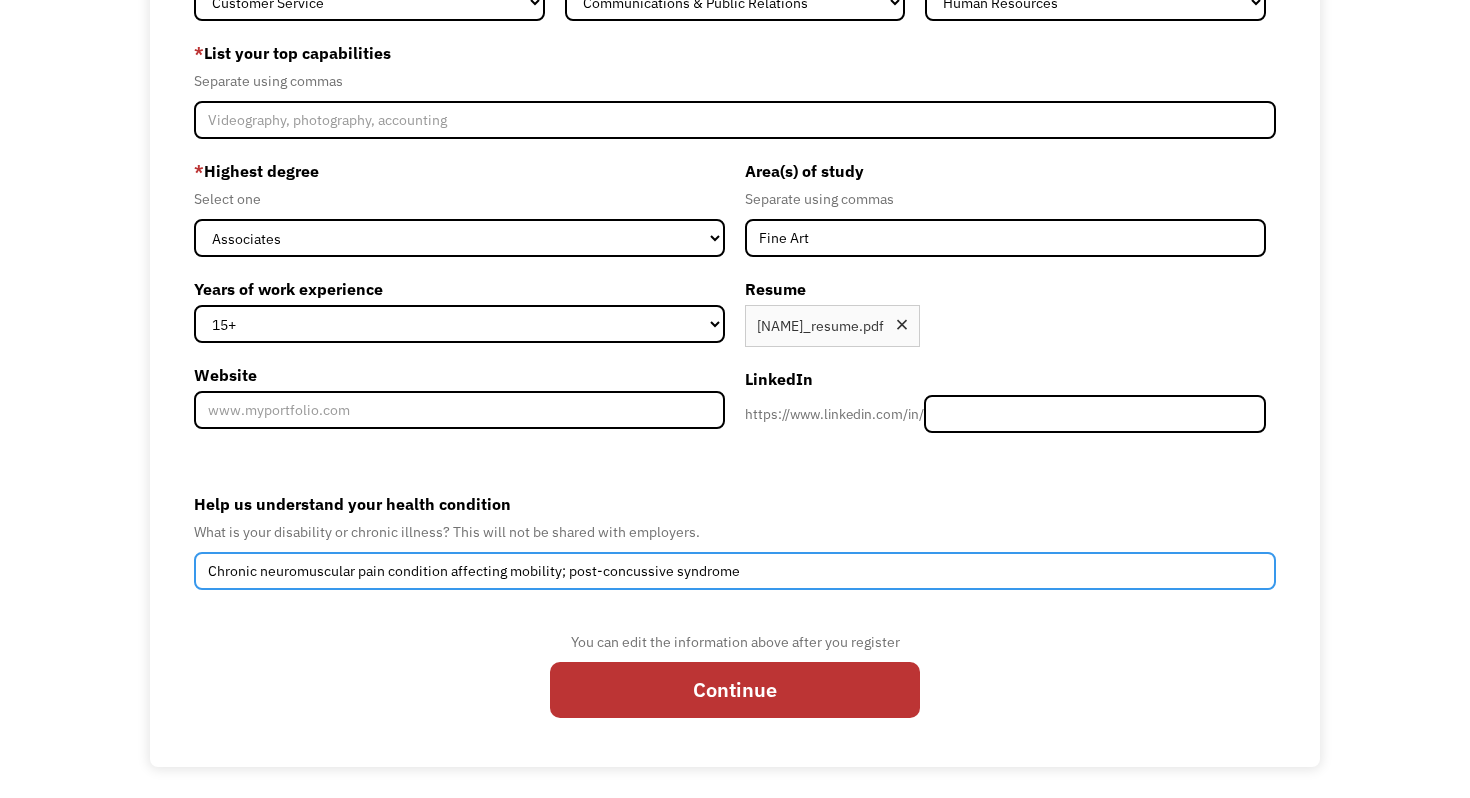 click on "Chronic neuromuscular pain condition affecting mobility; post-concussive syndrome" at bounding box center [735, 571] 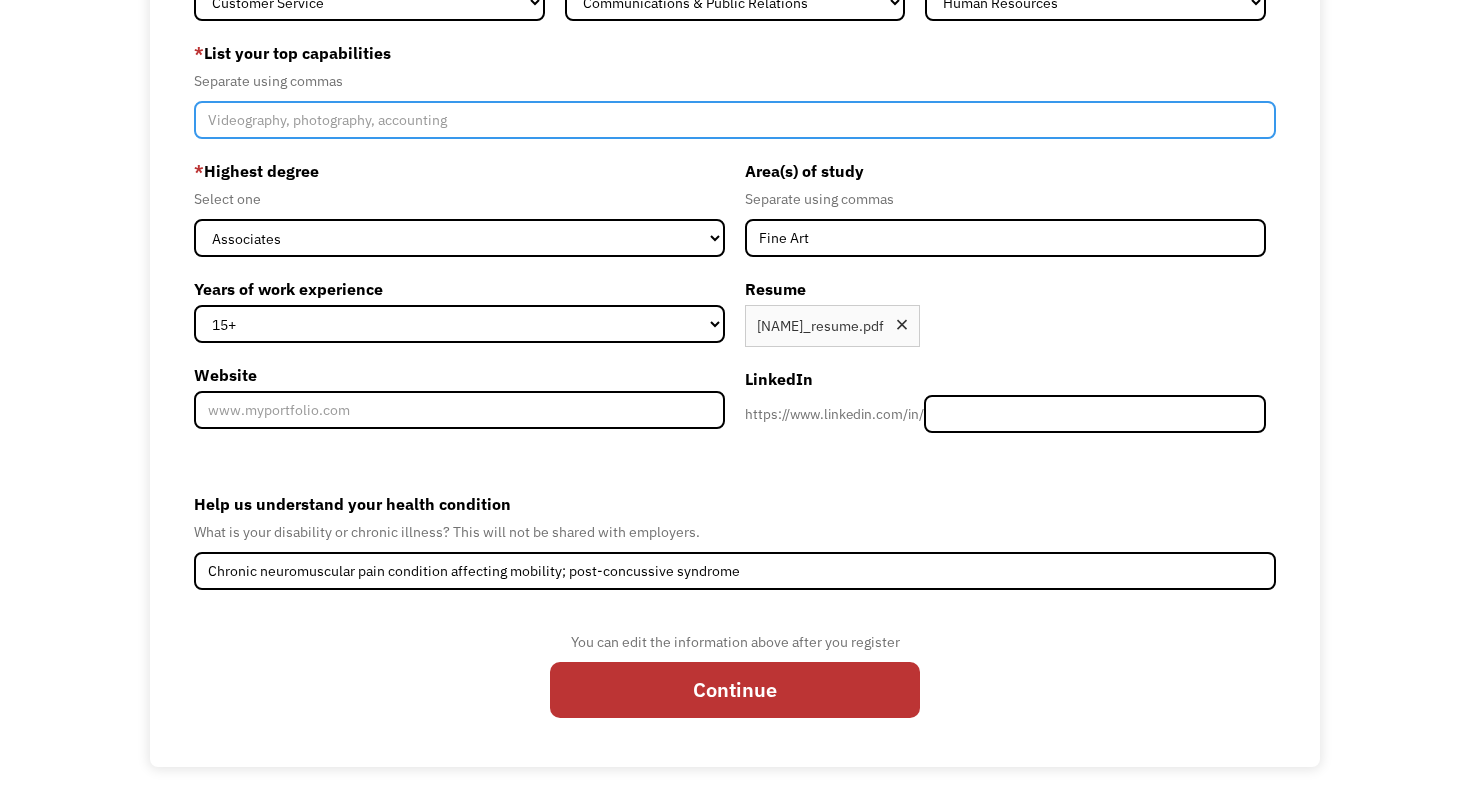 click at bounding box center [735, 120] 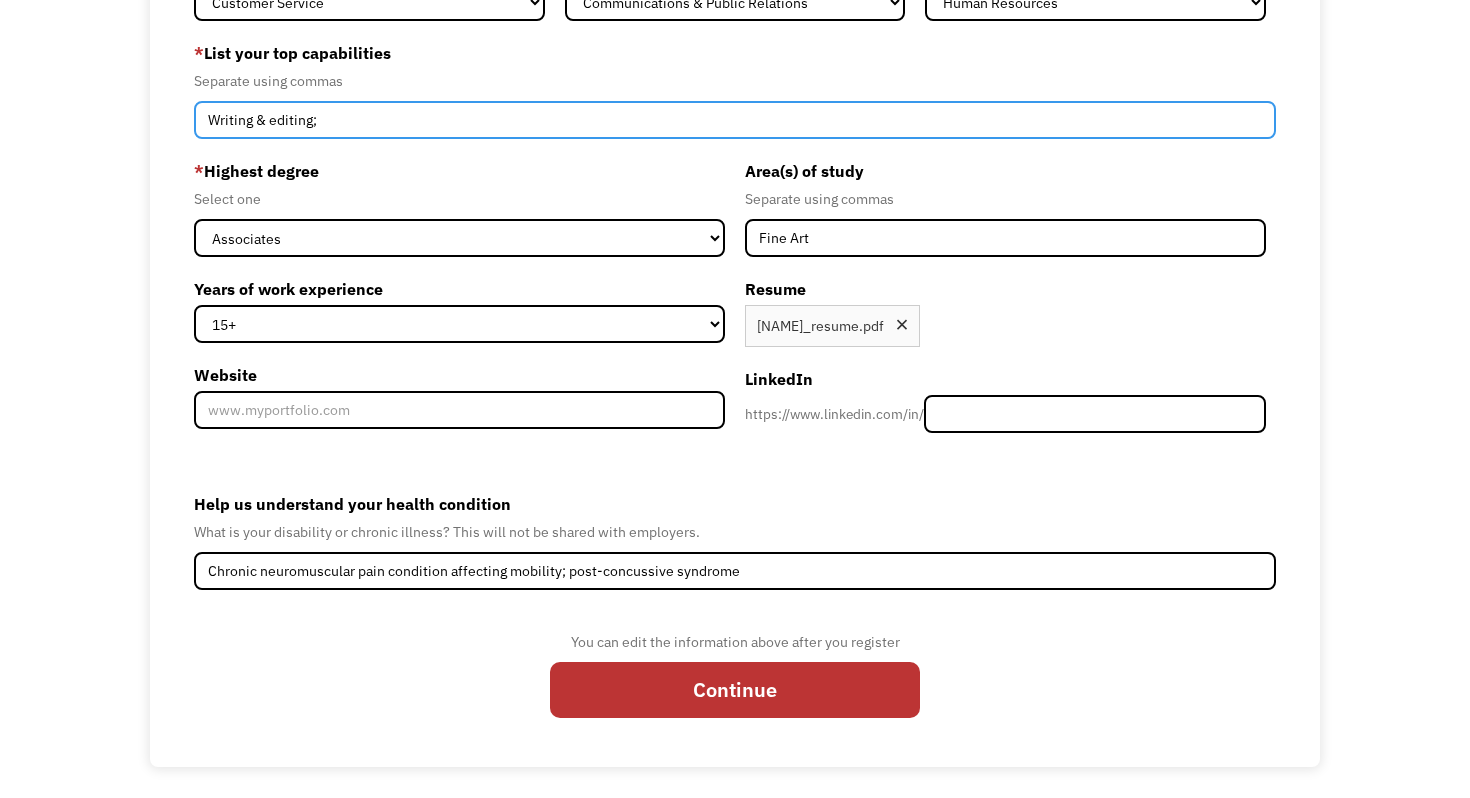 paste on "exceptional communication, organization, research ability, and problem-solving" 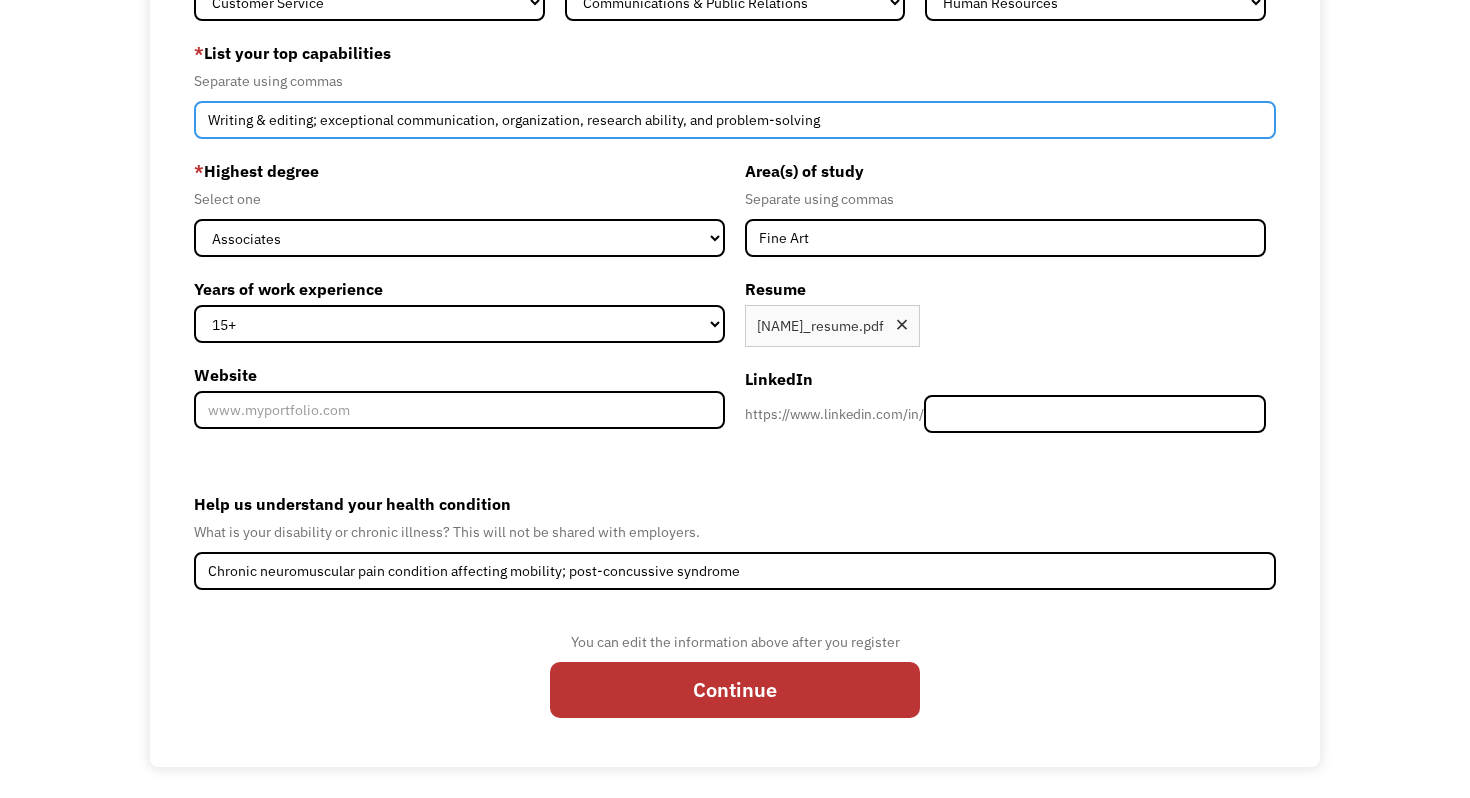 click on "Writing & editing; exceptional communication, organization, research ability, and problem-solving" at bounding box center (735, 120) 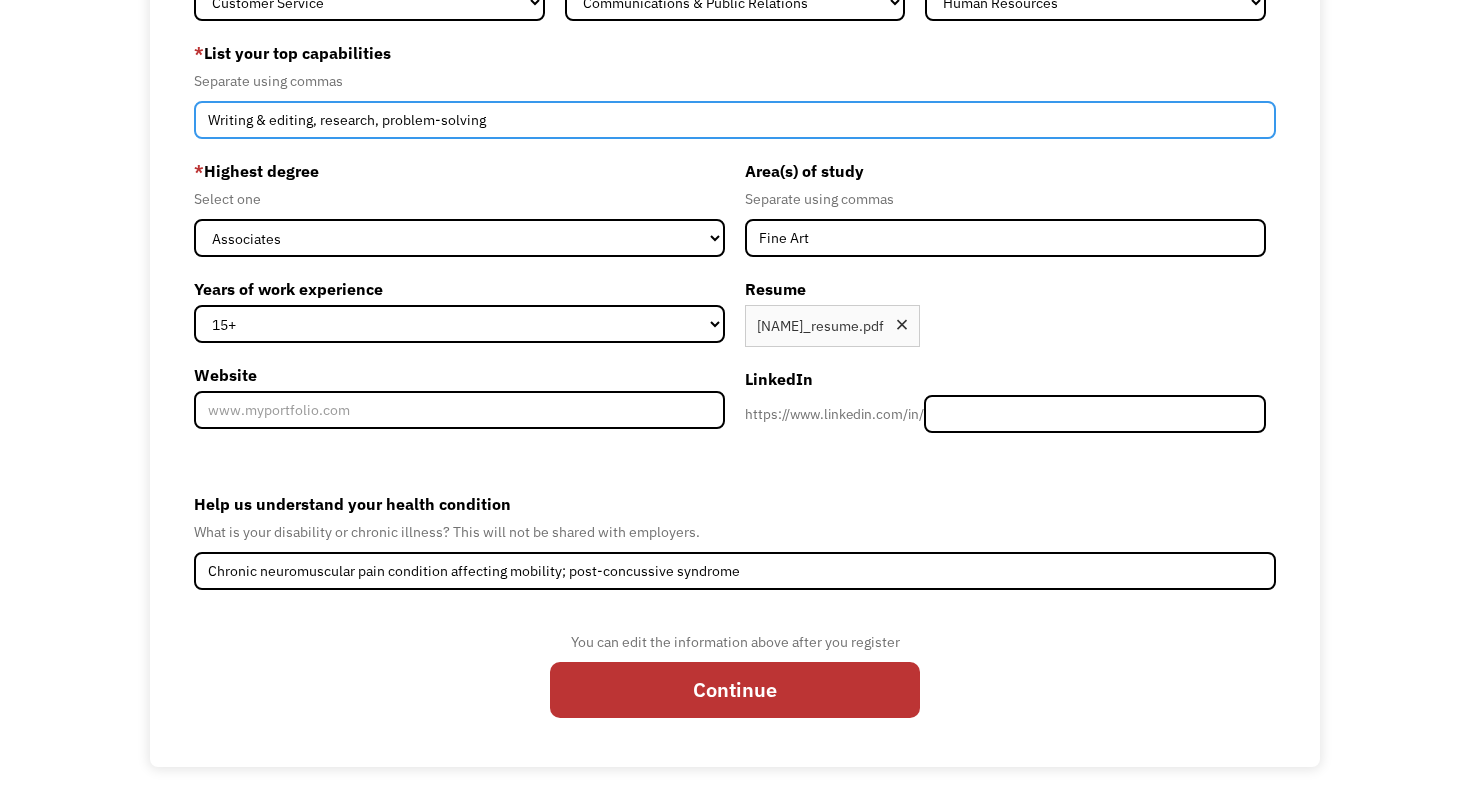 drag, startPoint x: 504, startPoint y: 117, endPoint x: 320, endPoint y: 119, distance: 184.01086 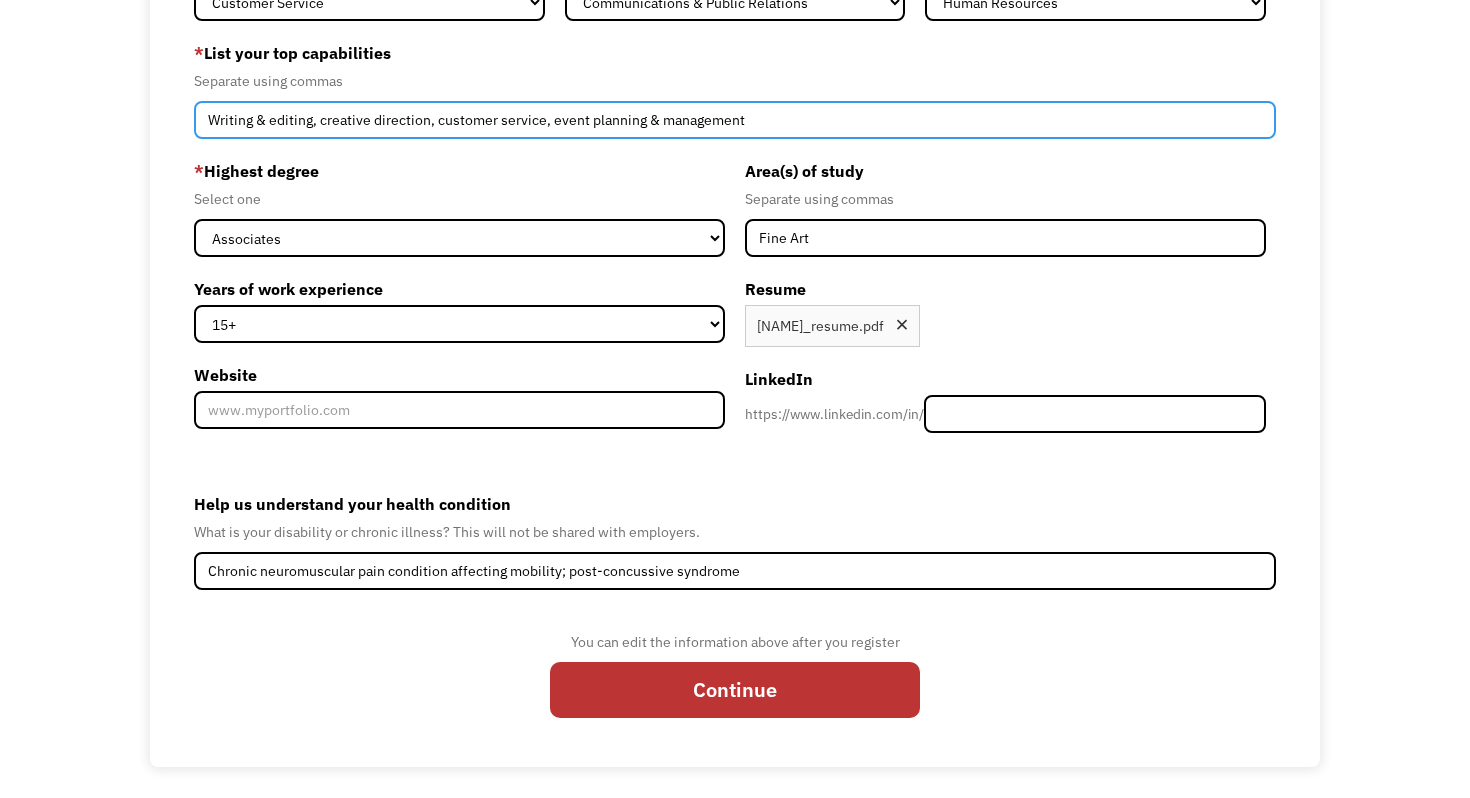 type on "Writing & editing, creative direction, customer service, event planning & management" 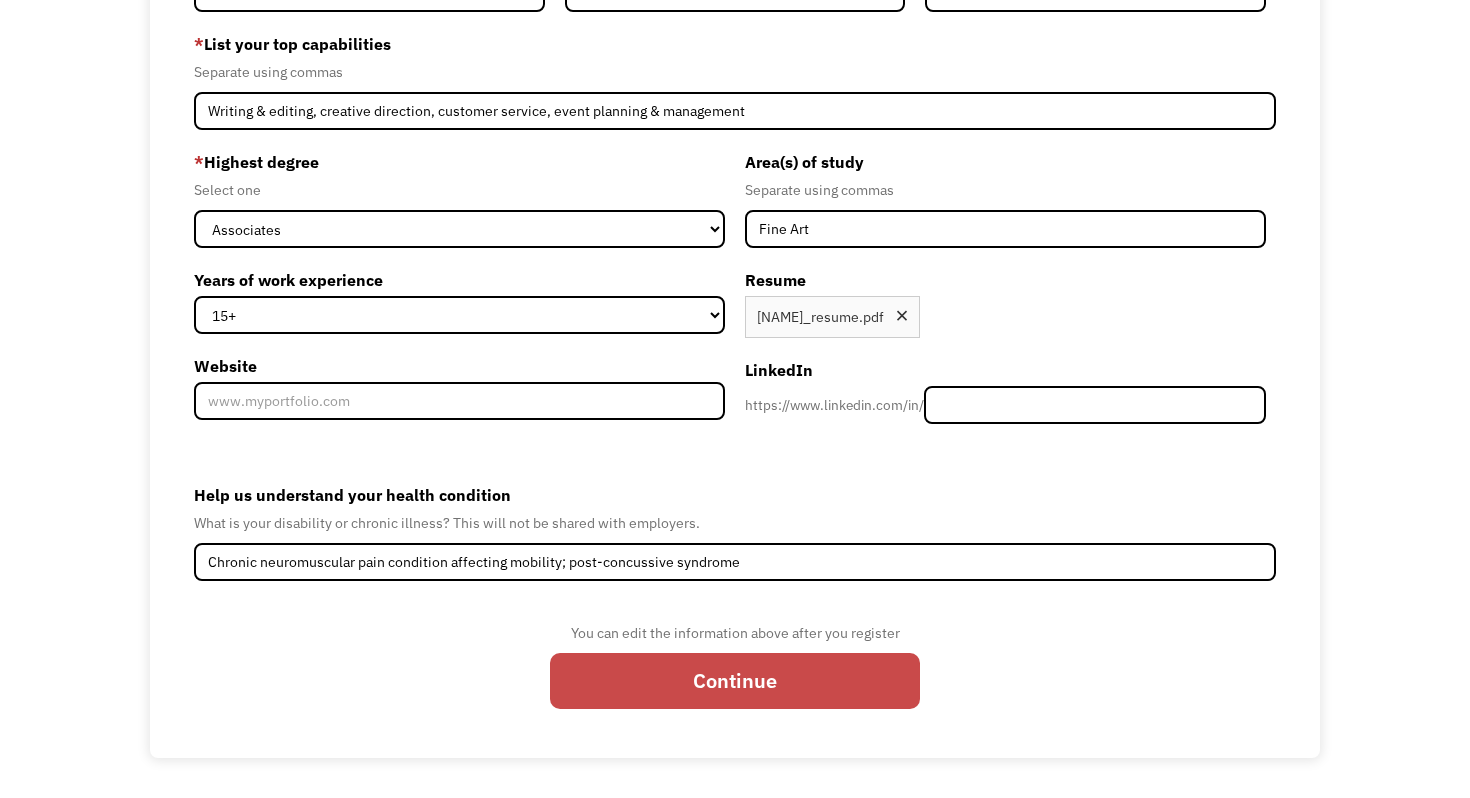 click on "Continue" at bounding box center (735, 681) 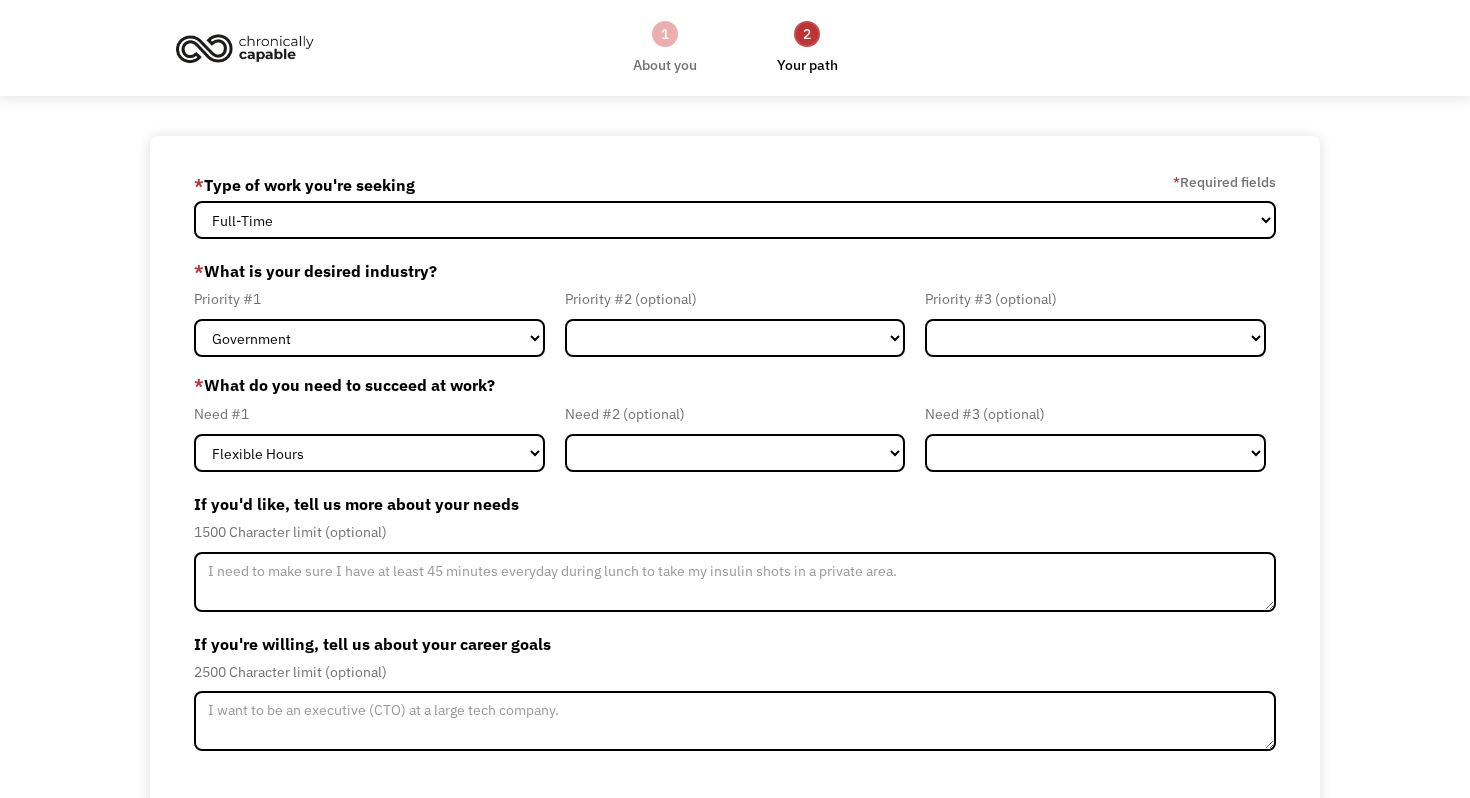 scroll, scrollTop: 0, scrollLeft: 0, axis: both 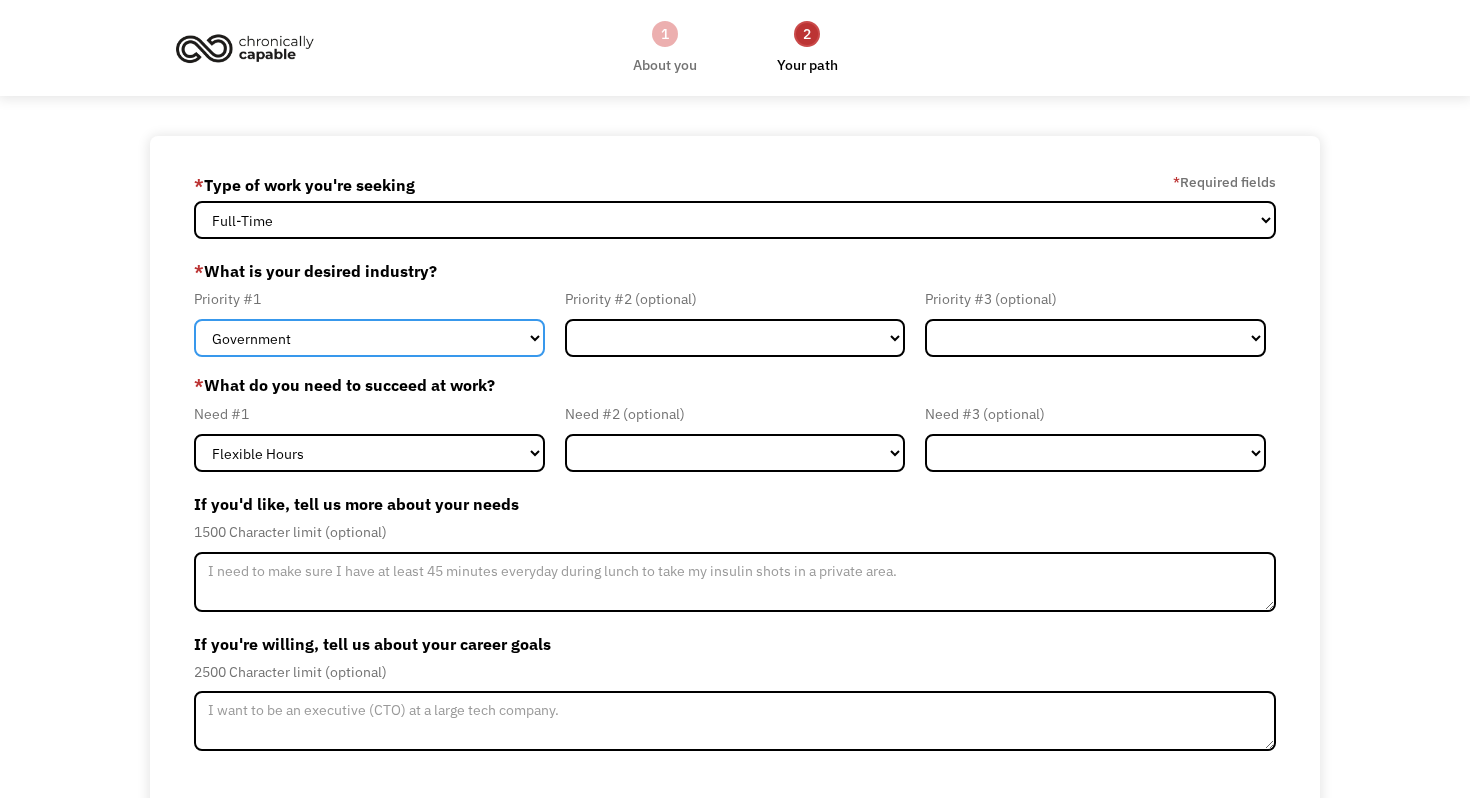 click on "Government Finance & Insurance Health & Social Care Tech & Engineering Creative & Design Administrative Education Other" at bounding box center [369, 338] 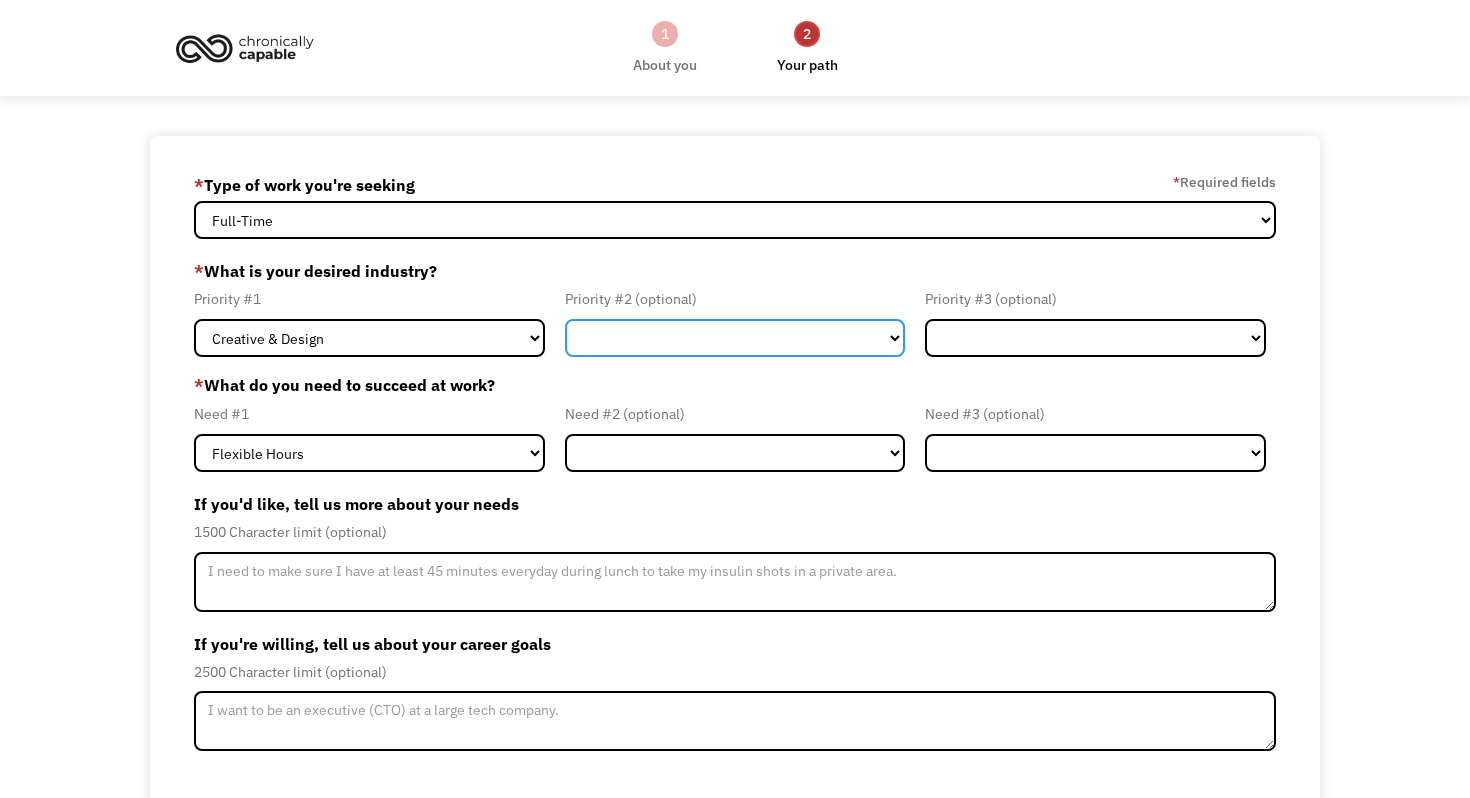 click on "Government Finance & Insurance Health & Social Care Tech & Engineering Creative & Design Administrative Education Other" at bounding box center (735, 338) 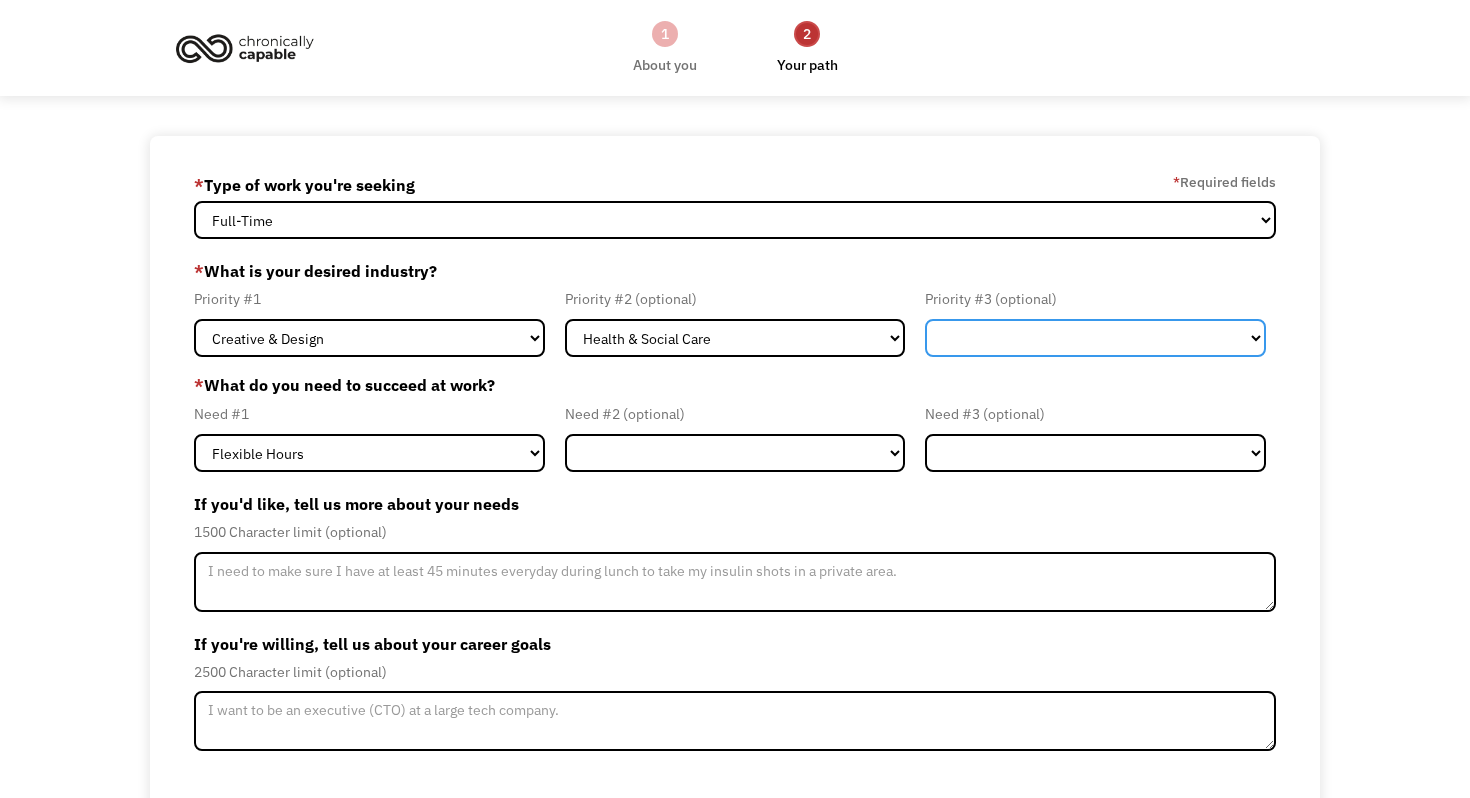 click on "Government Finance & Insurance Health & Social Care Tech & Engineering Creative & Design Administrative Education Other" at bounding box center [1095, 338] 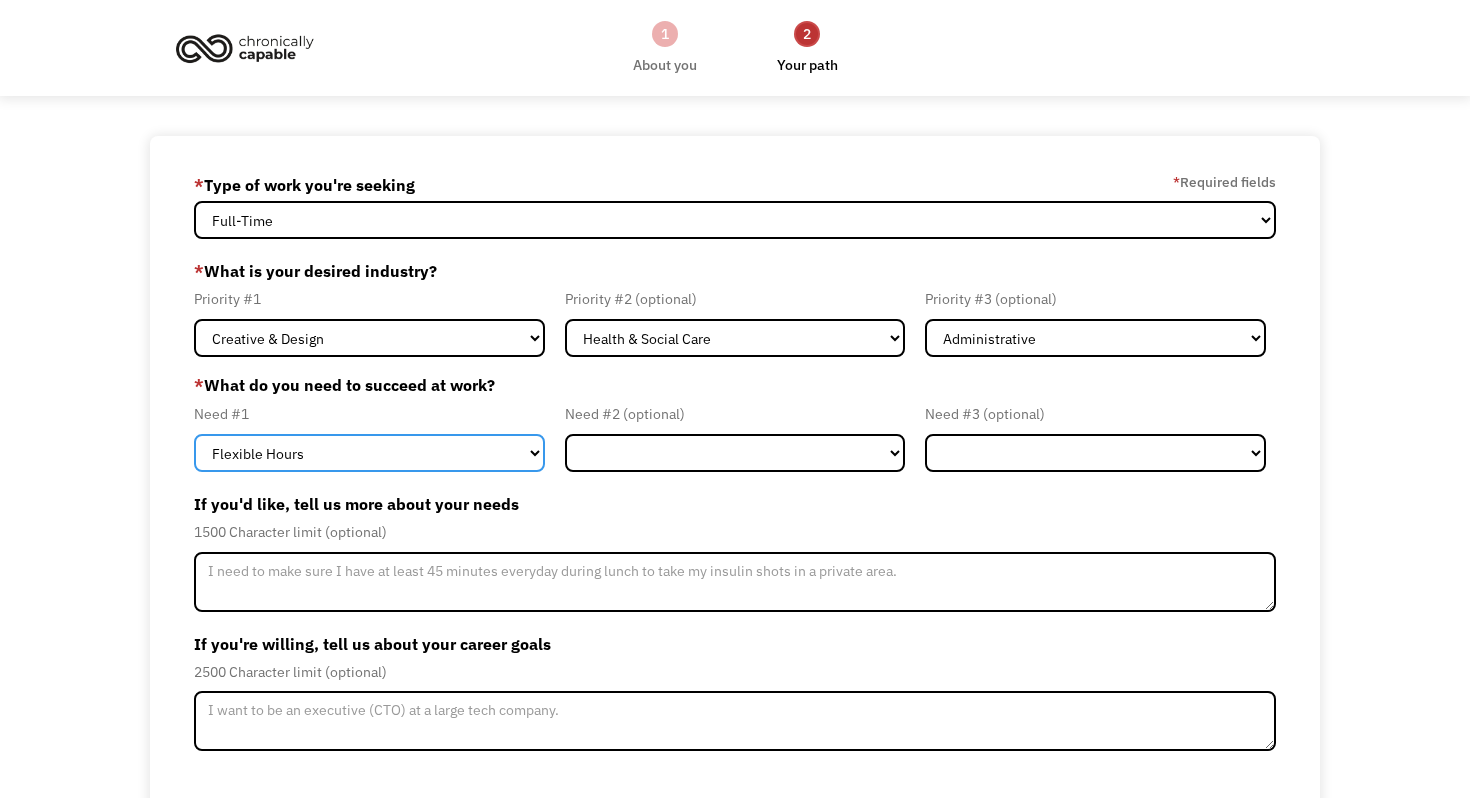 click on "Flexible Hours Remote Work Service Animal On-site Accommodations Visual Support Hearing Support Other" at bounding box center (369, 453) 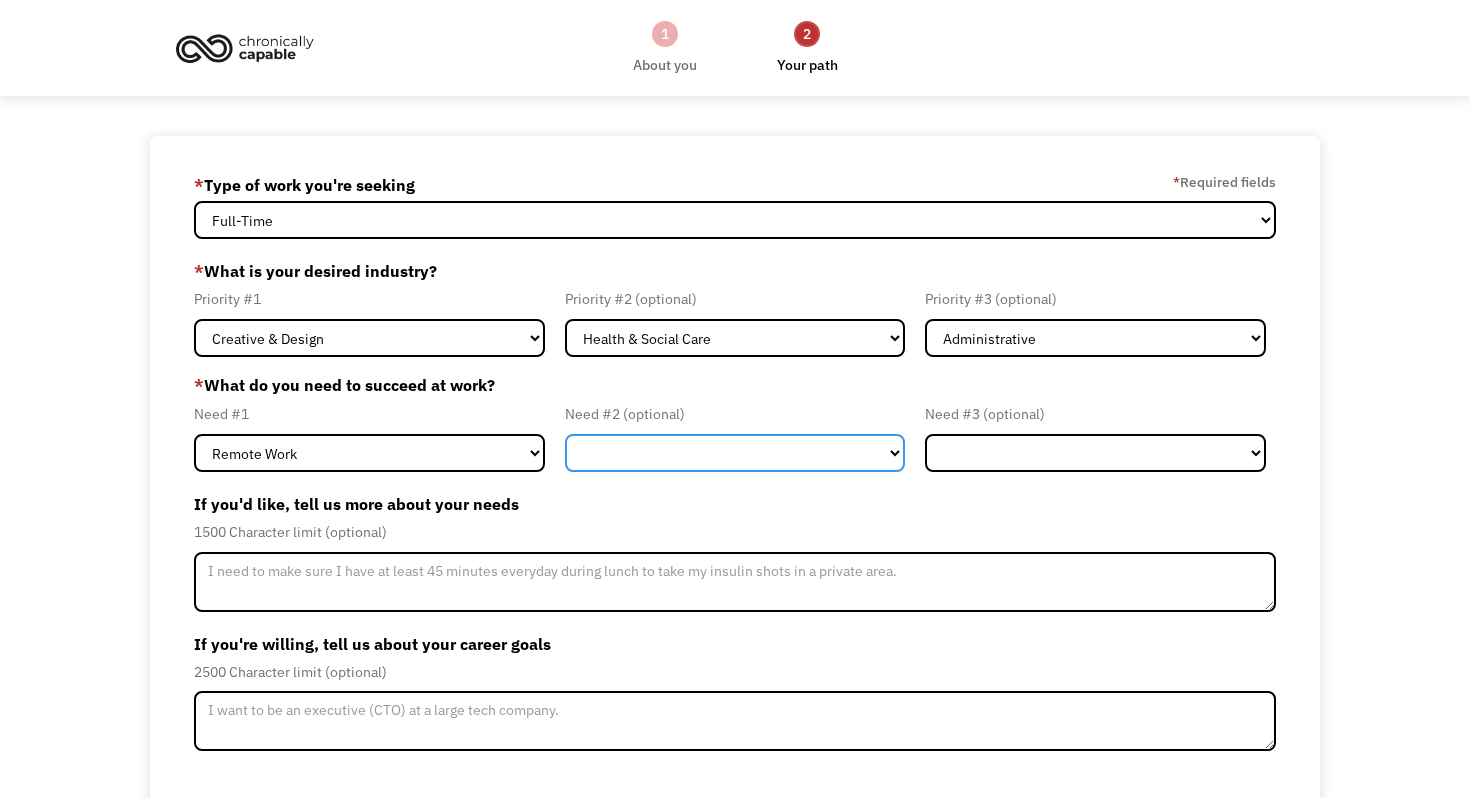 click on "Flexible Hours Remote Work Service Animal On-site Accommodations Visual Support Hearing Support Other" at bounding box center (735, 453) 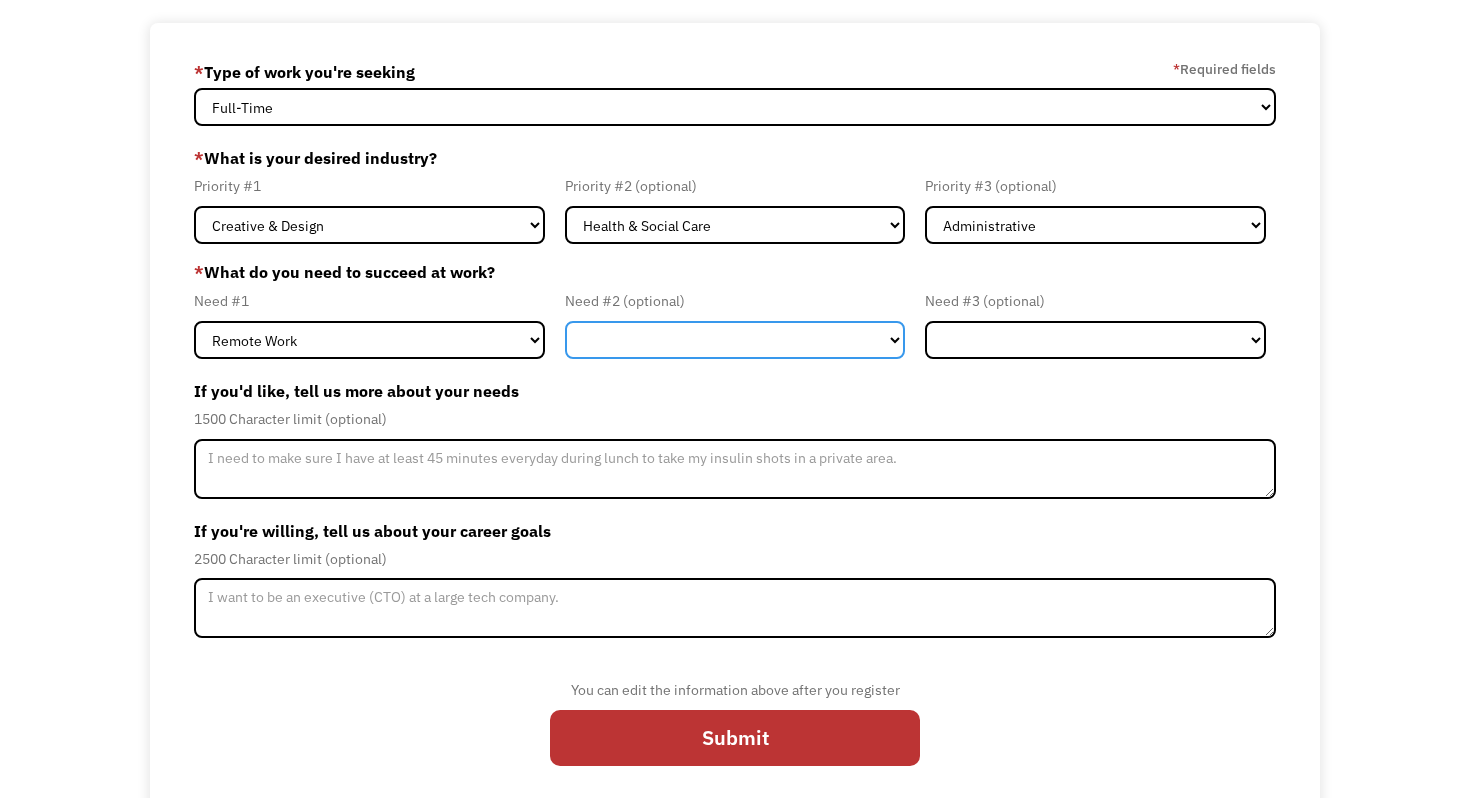 scroll, scrollTop: 130, scrollLeft: 0, axis: vertical 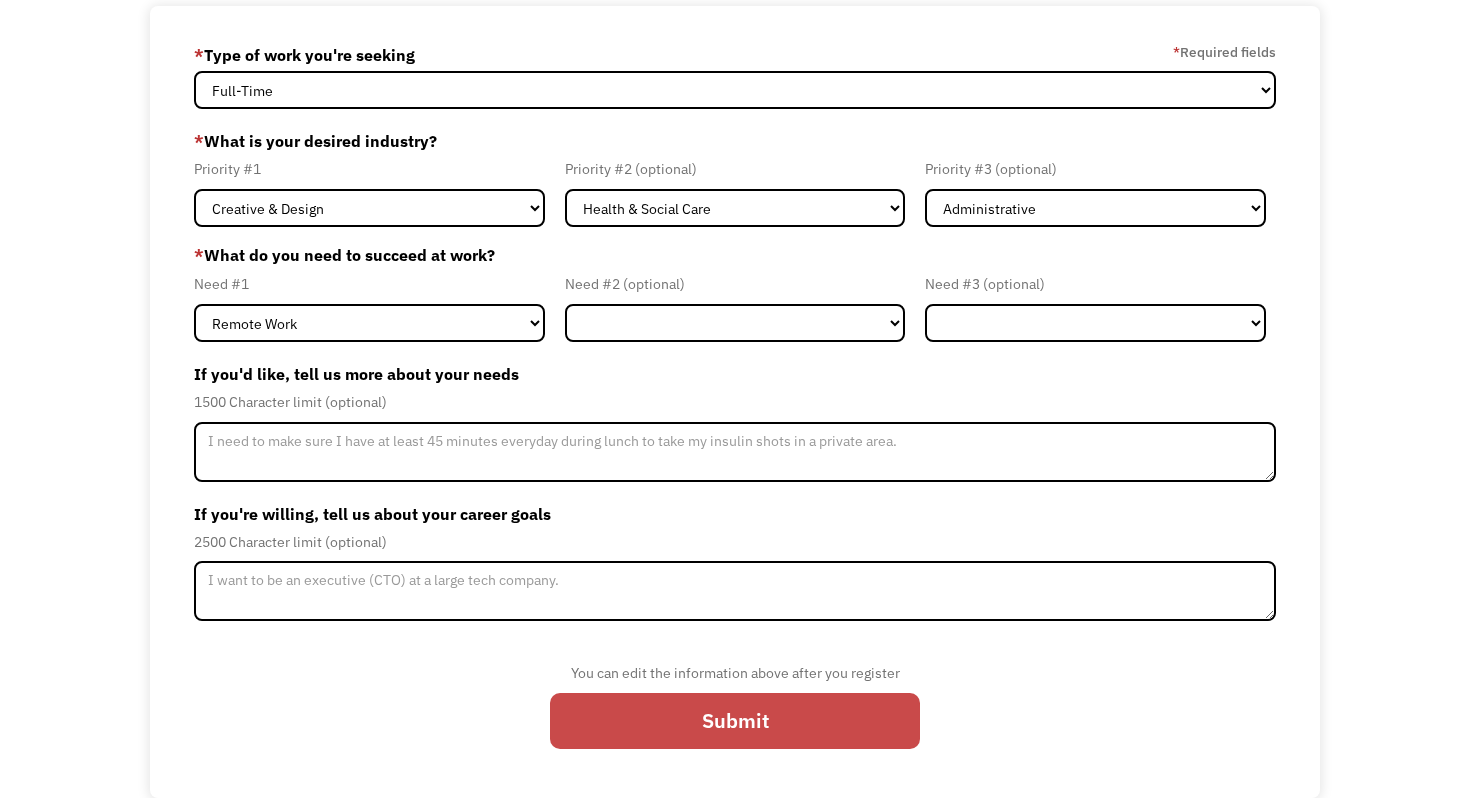 click on "Submit" at bounding box center [735, 721] 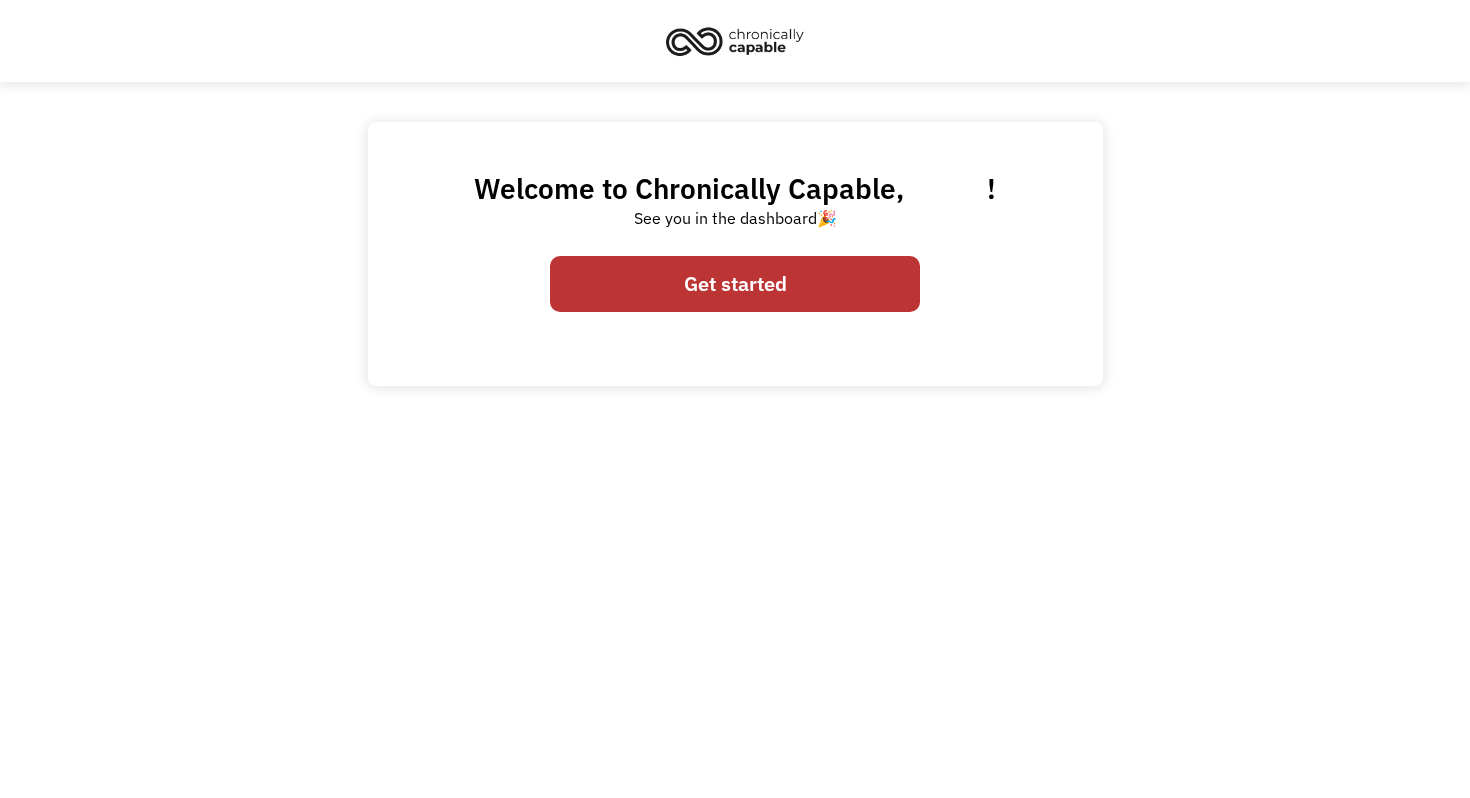 scroll, scrollTop: 0, scrollLeft: 0, axis: both 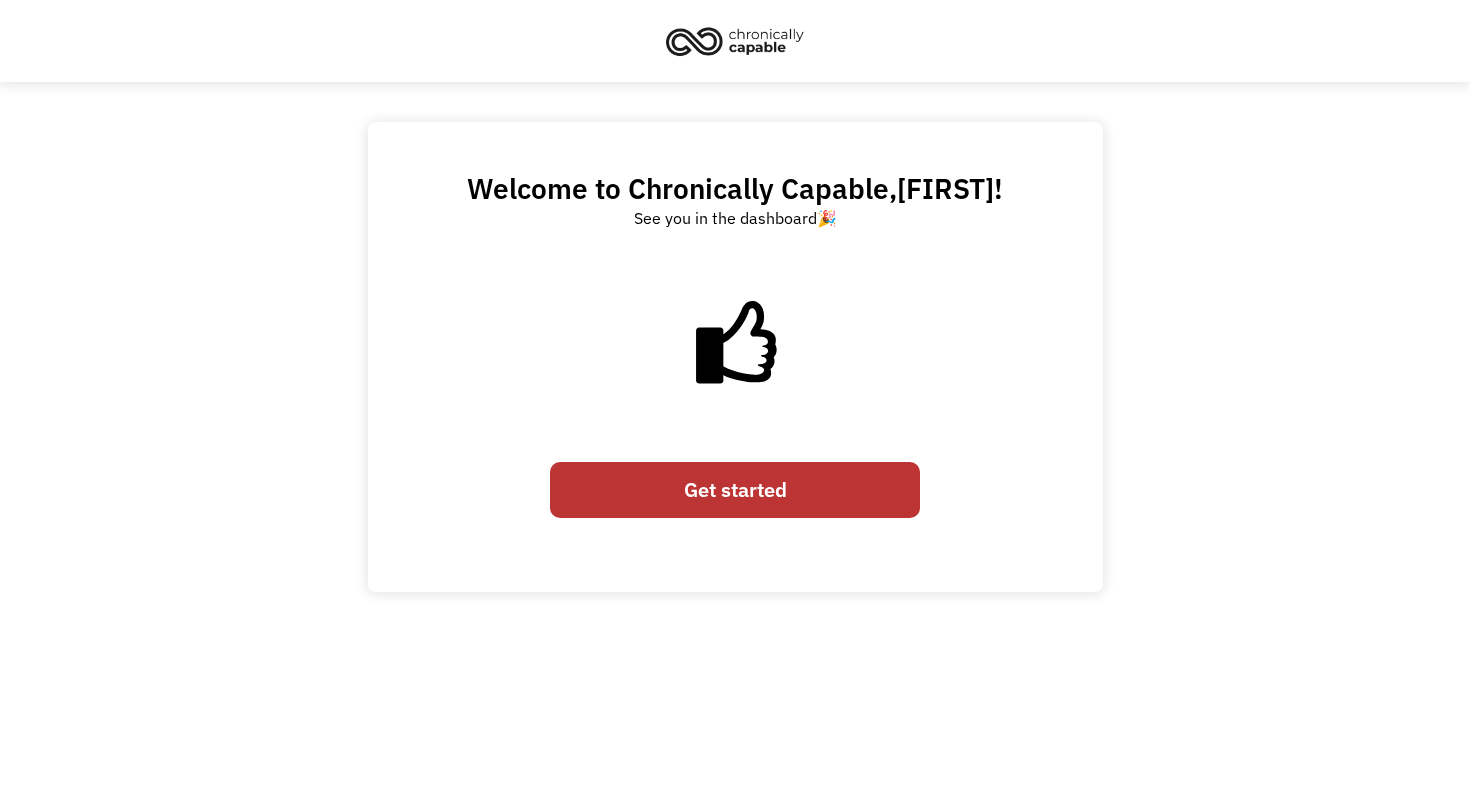 click on "Get started" at bounding box center [735, 490] 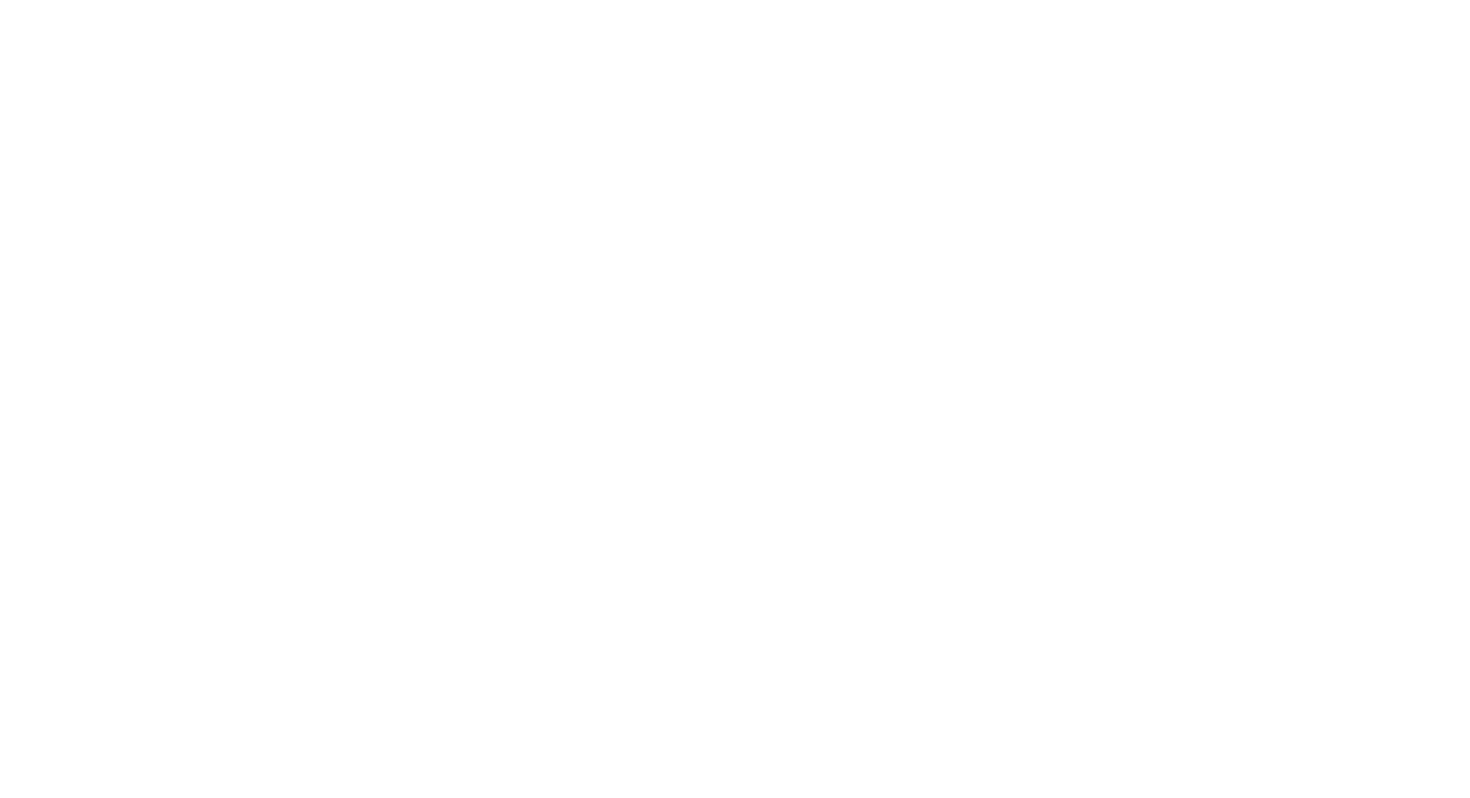 scroll, scrollTop: 0, scrollLeft: 0, axis: both 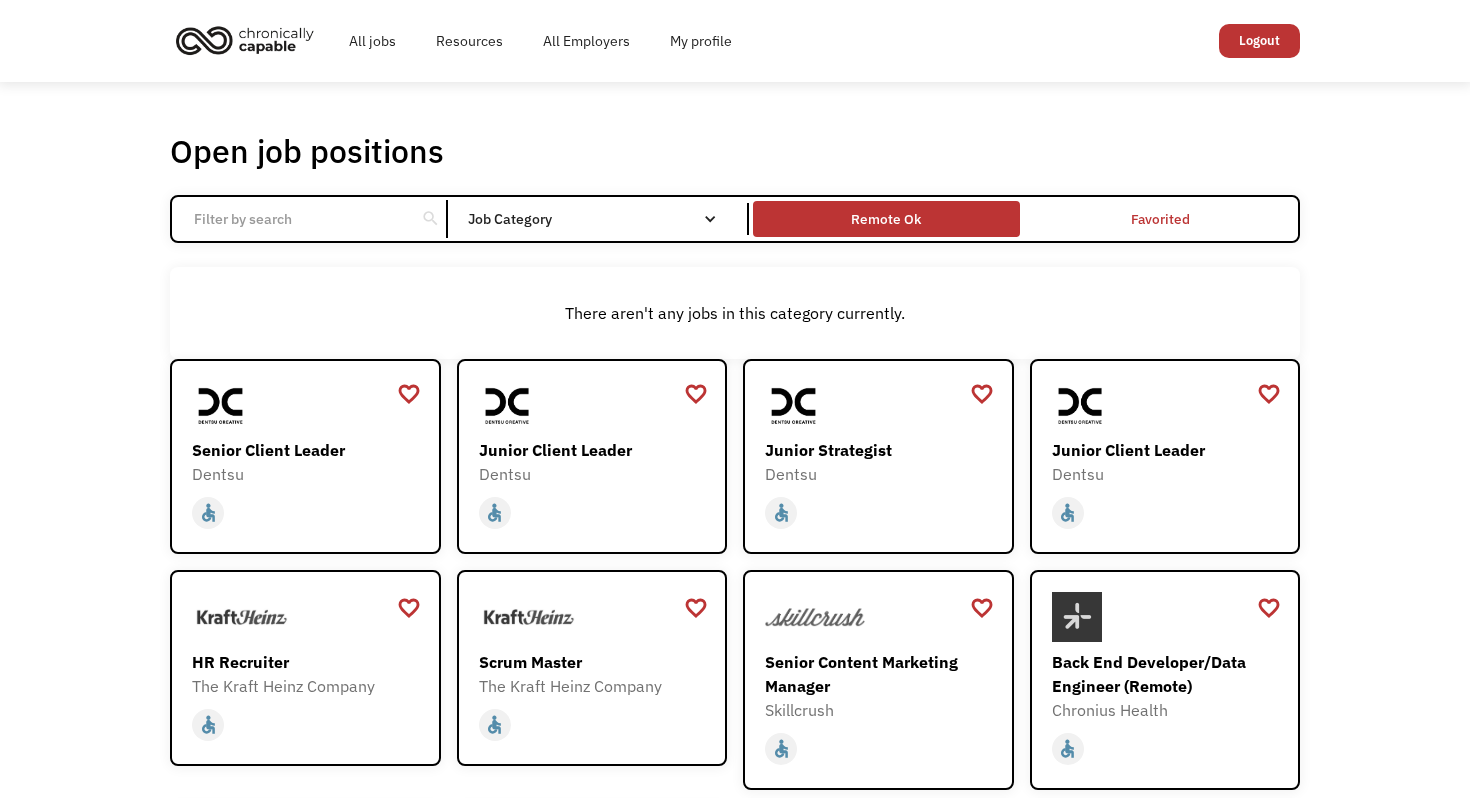 click on "Remote Ok" at bounding box center [886, 219] 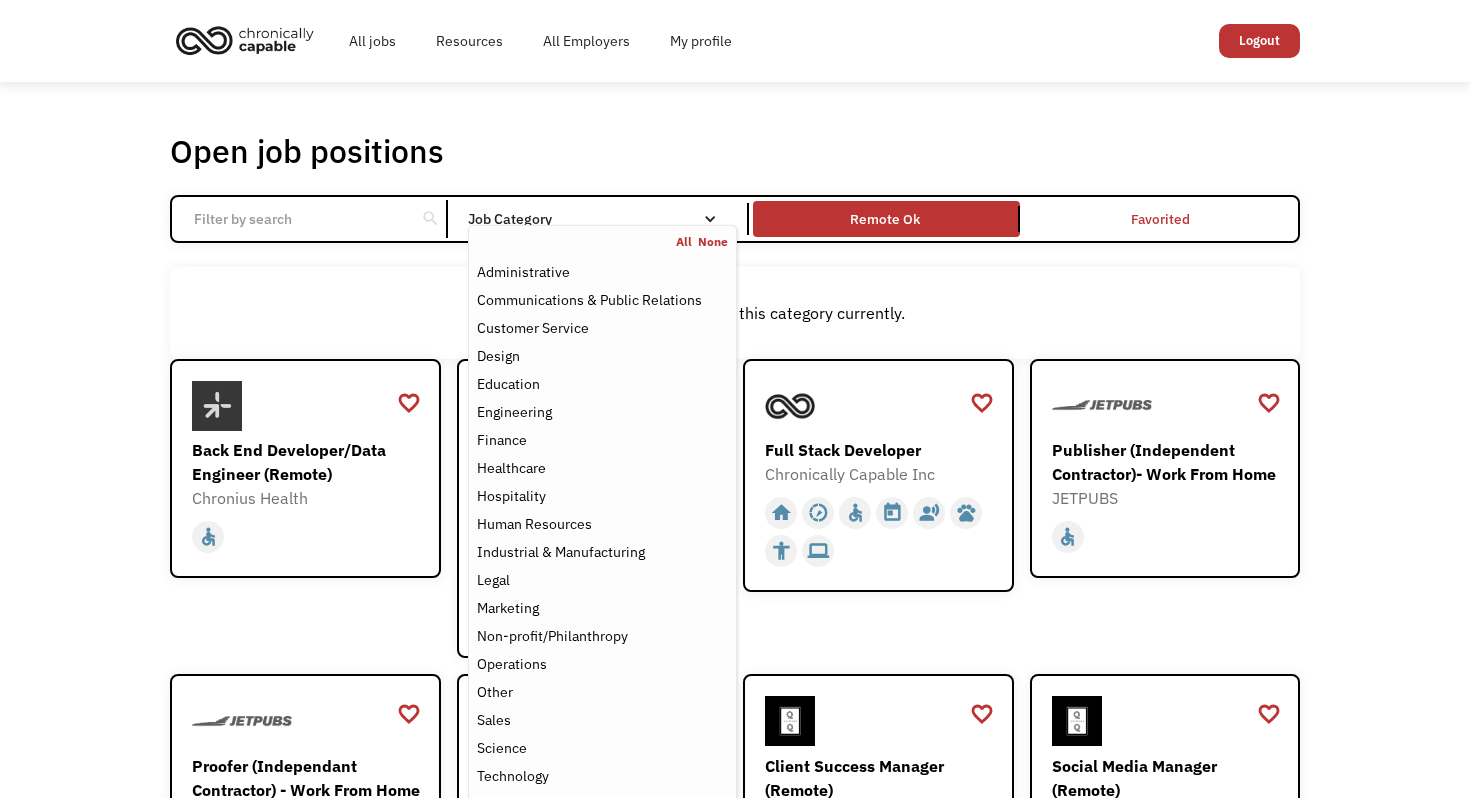 click at bounding box center [710, 219] 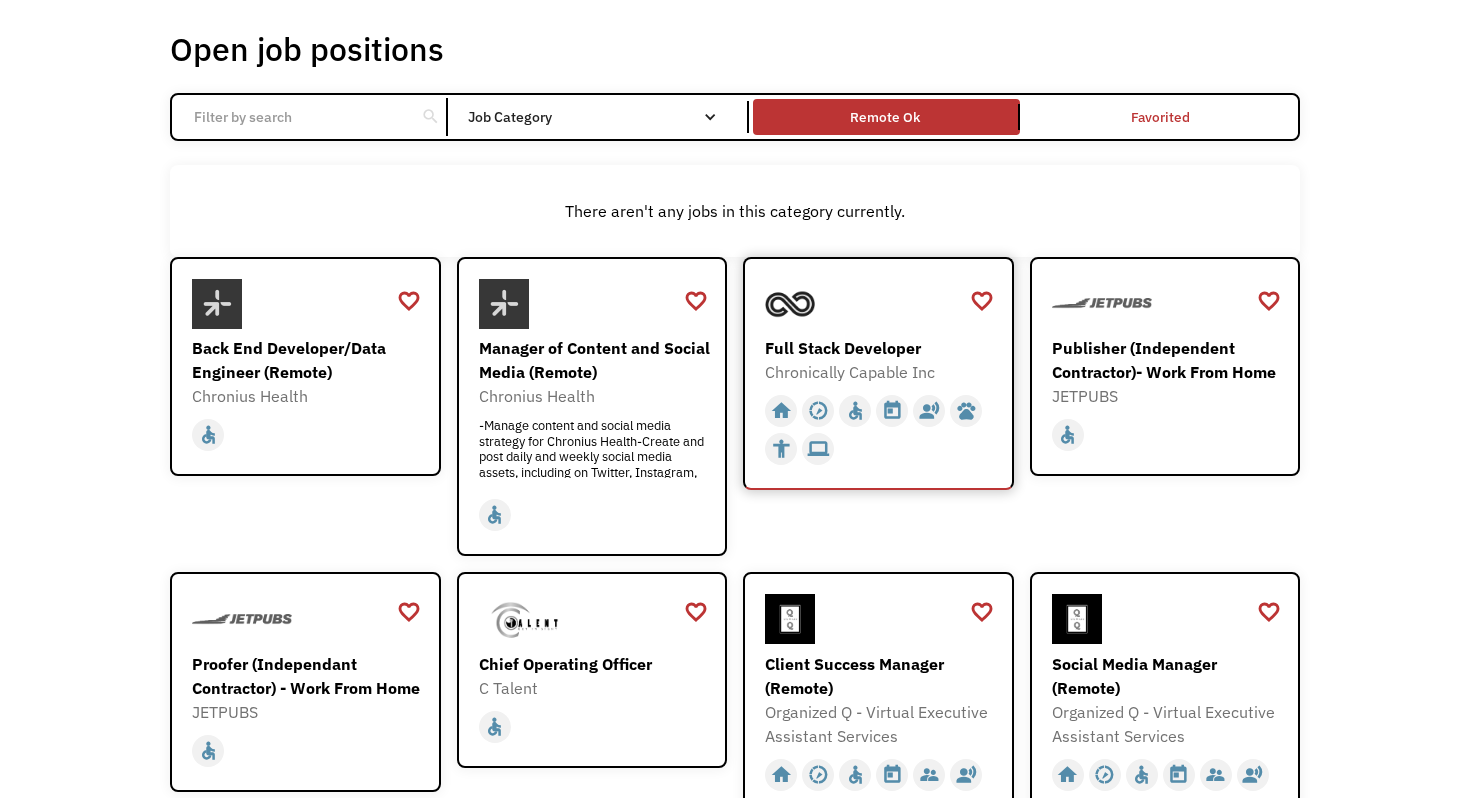 scroll, scrollTop: 104, scrollLeft: 0, axis: vertical 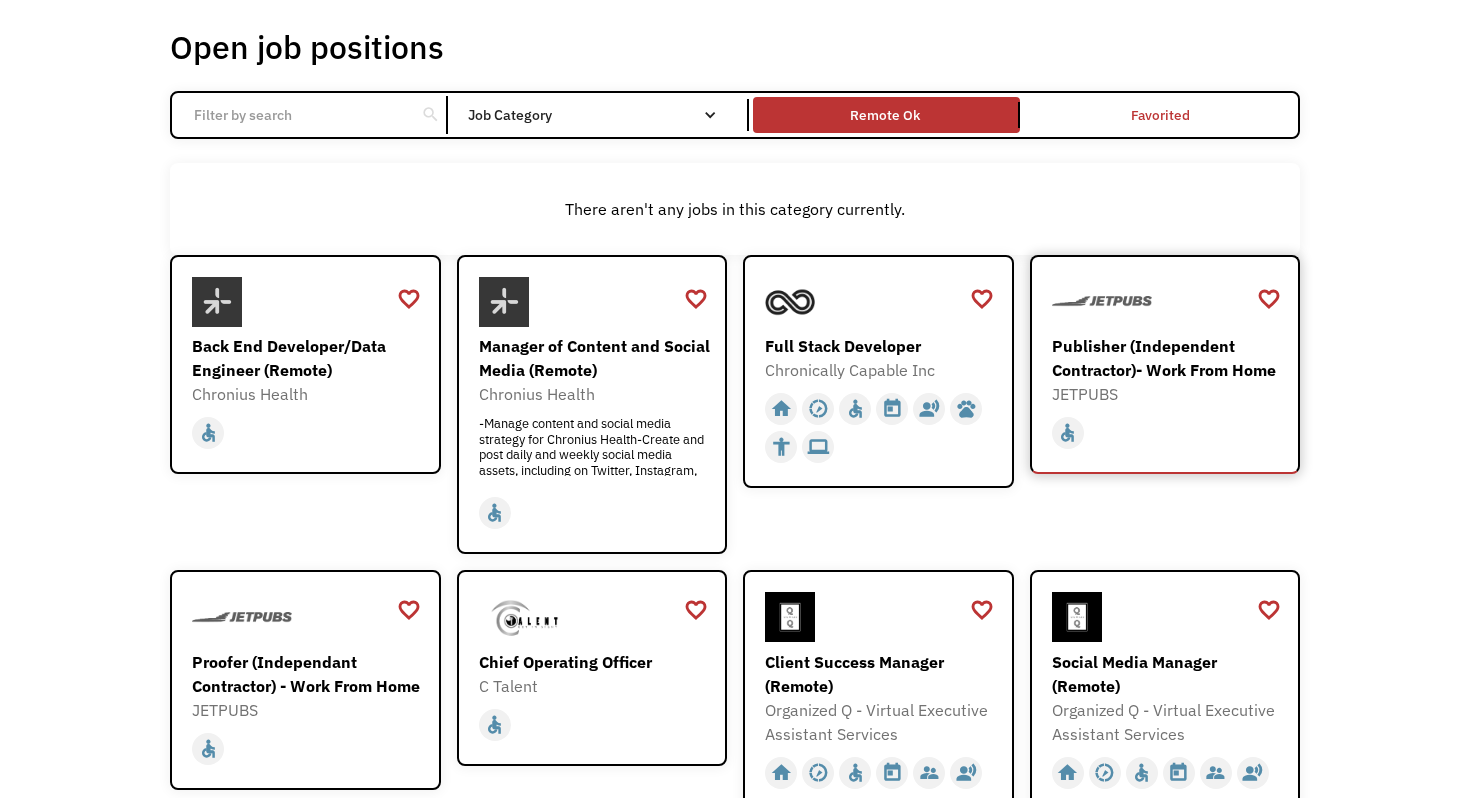 click on "Publisher (Independent Contractor)- Work From Home" at bounding box center (1168, 358) 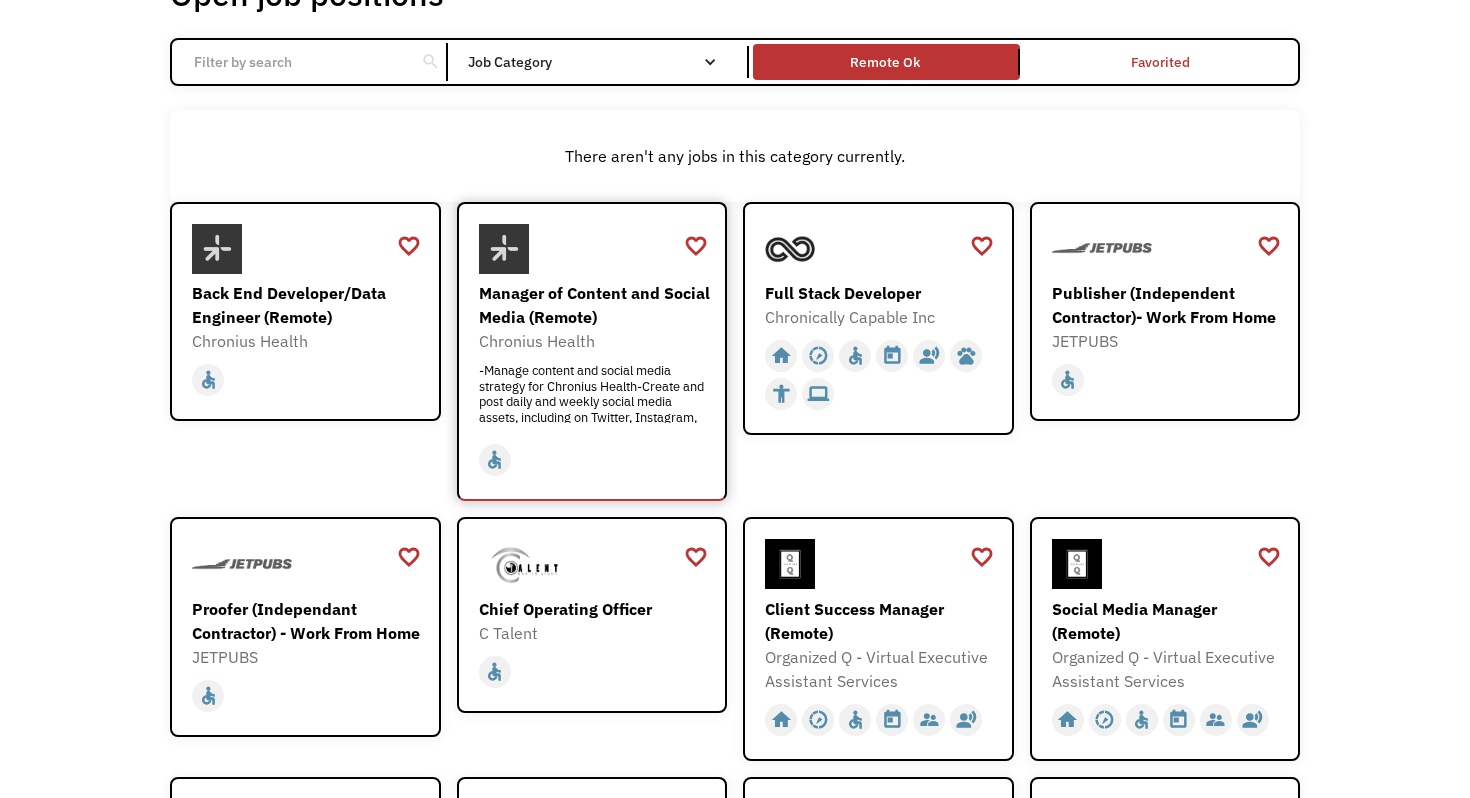 scroll, scrollTop: 148, scrollLeft: 0, axis: vertical 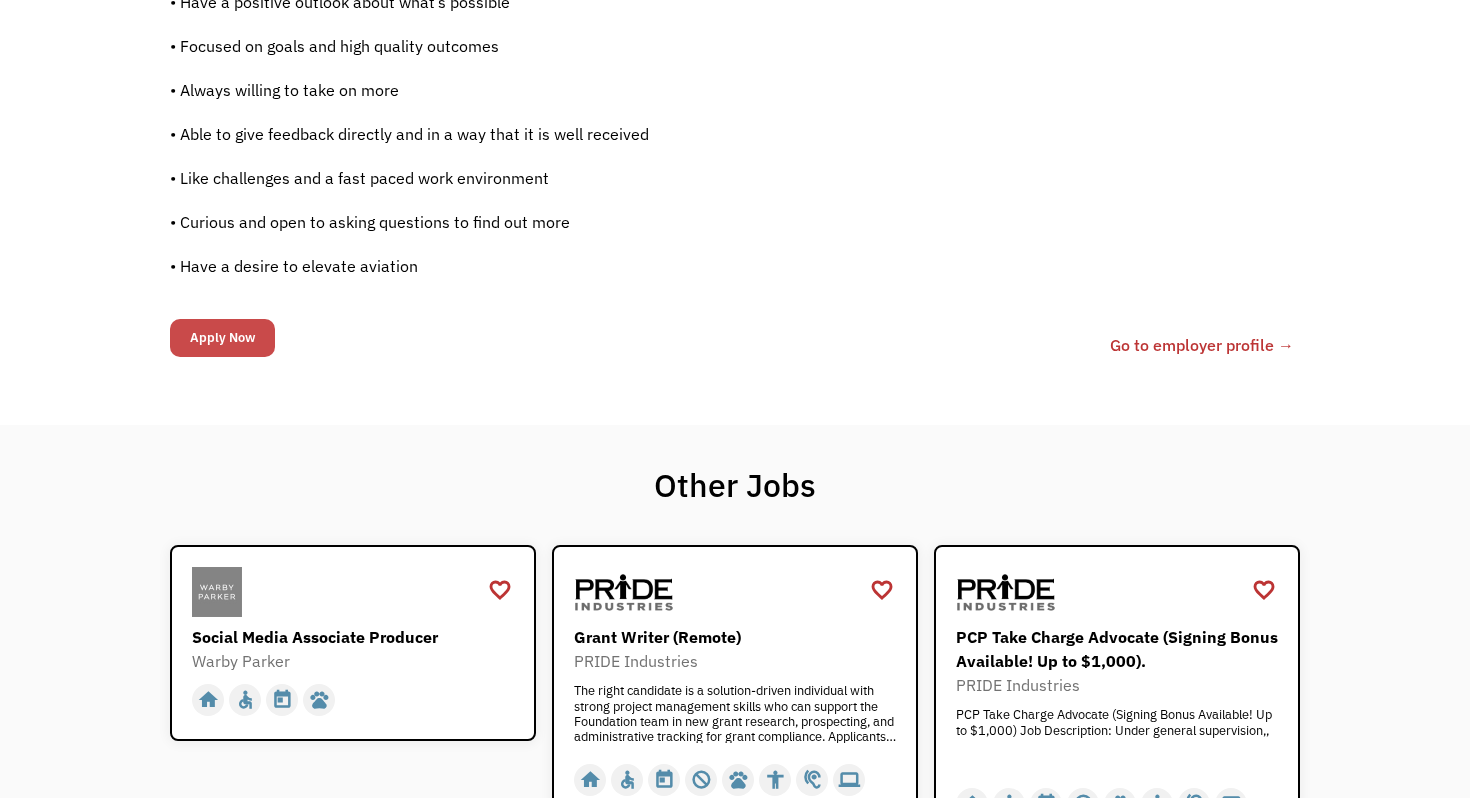click on "Apply Now" at bounding box center (222, 338) 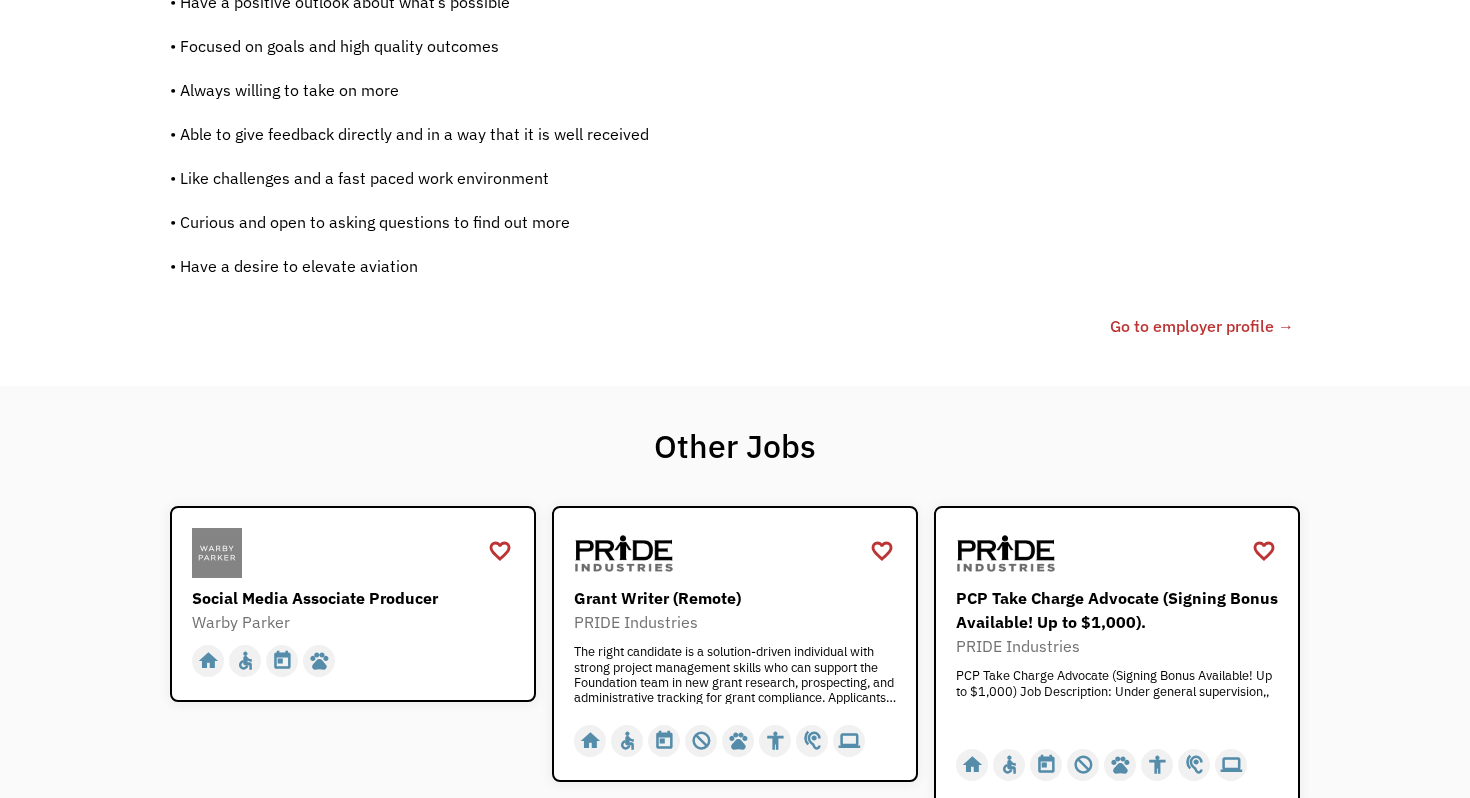 scroll, scrollTop: 1711, scrollLeft: 0, axis: vertical 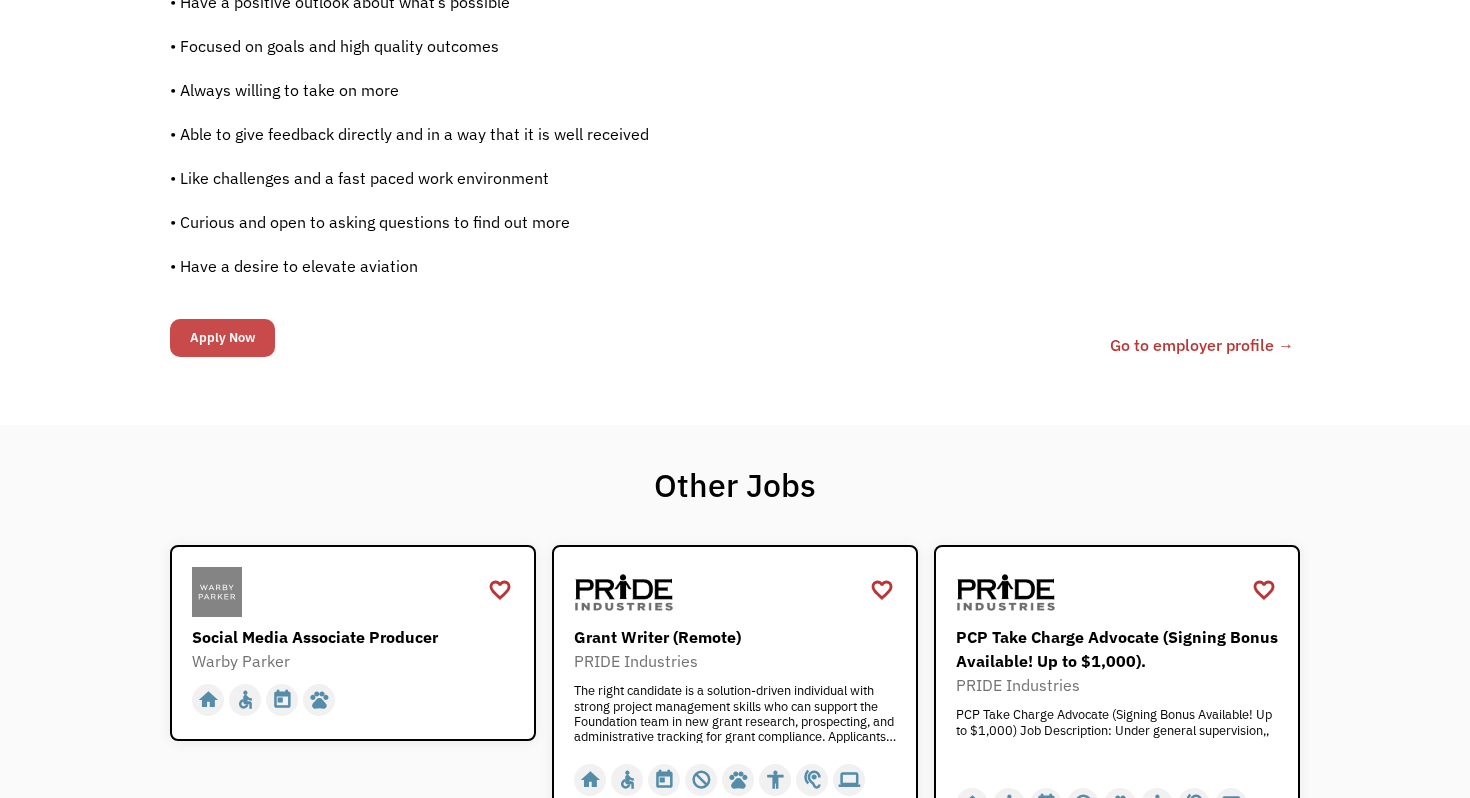 click on "Apply Now" at bounding box center (222, 338) 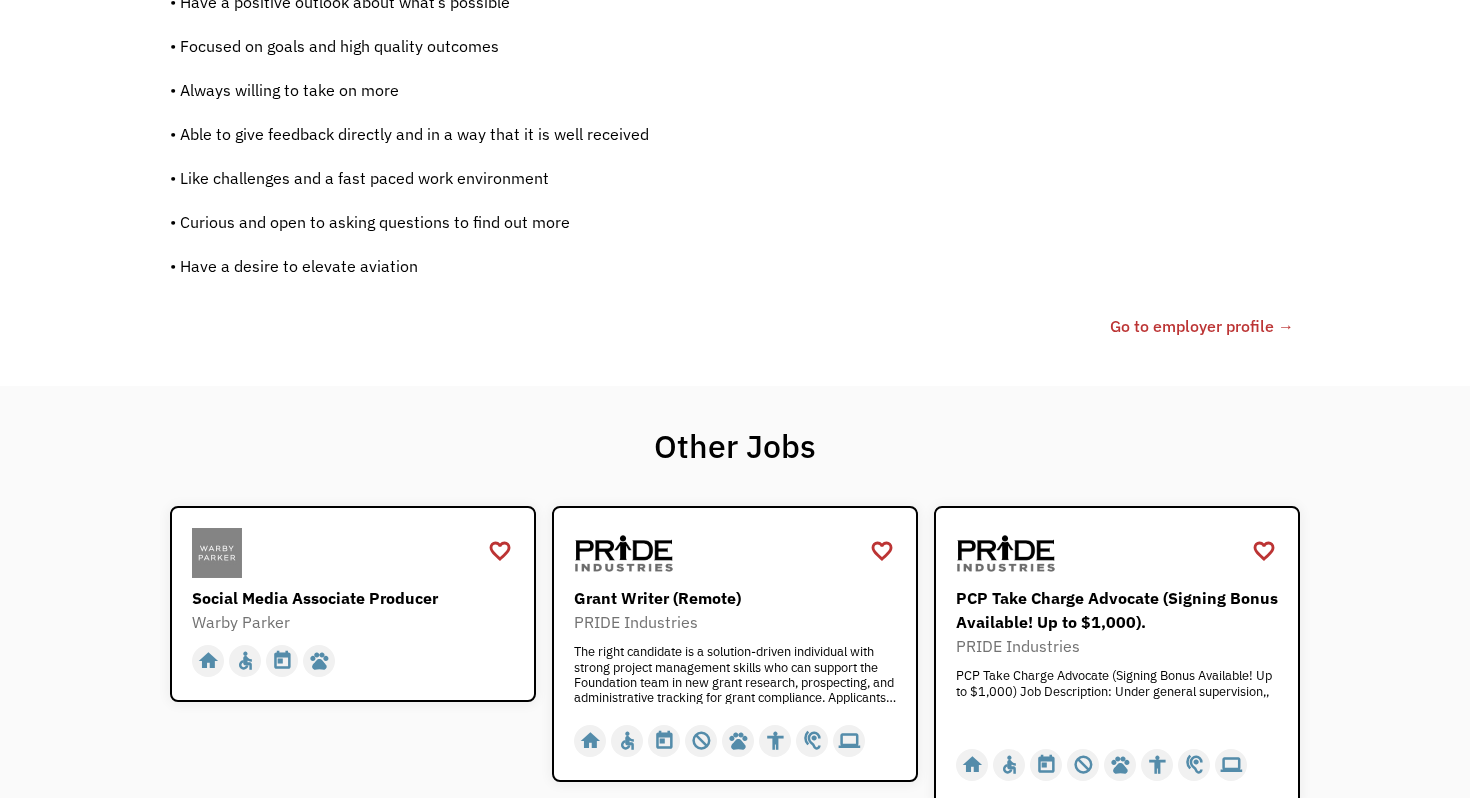 scroll, scrollTop: 1711, scrollLeft: 0, axis: vertical 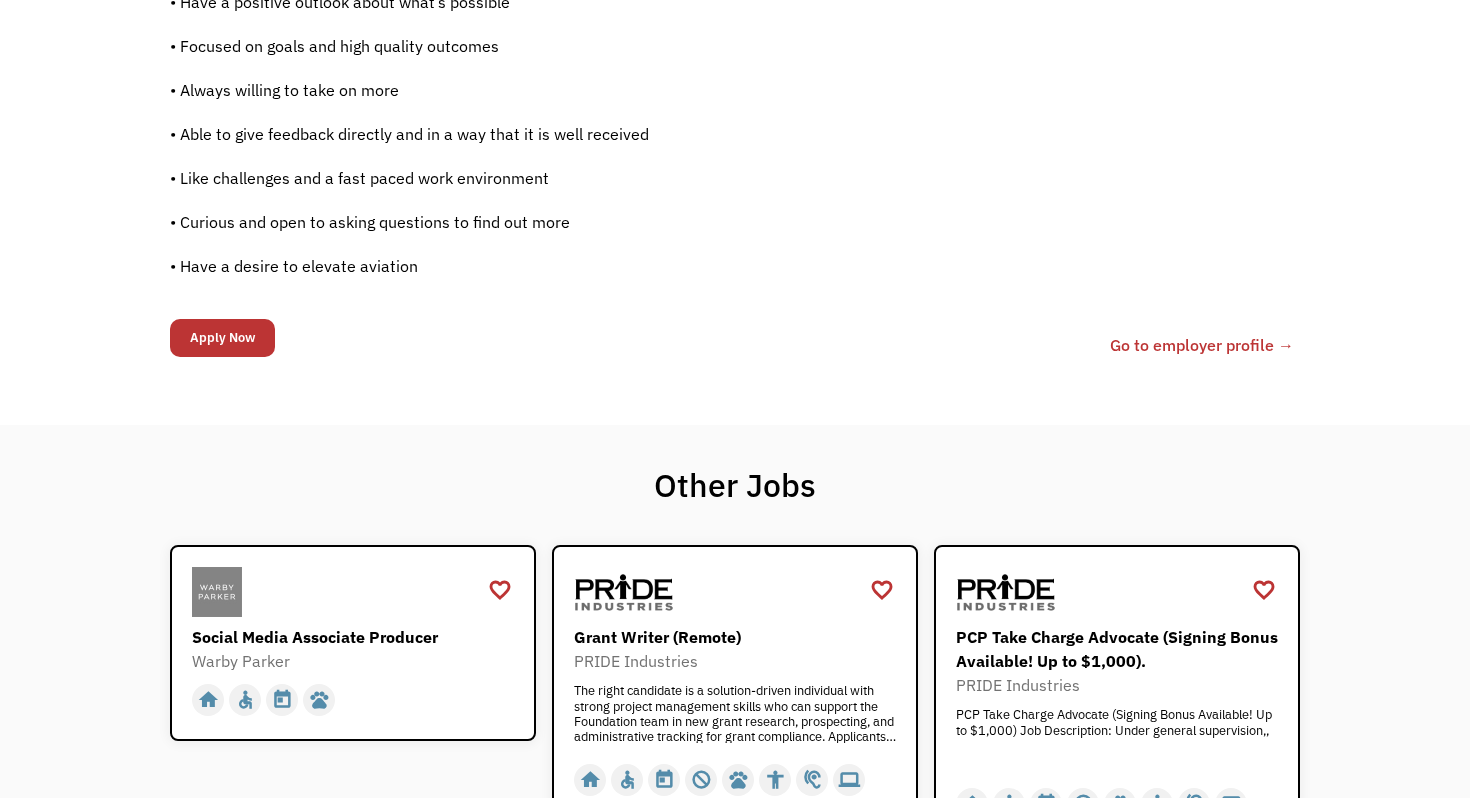 click on "Go to employer profile →" at bounding box center [1202, 345] 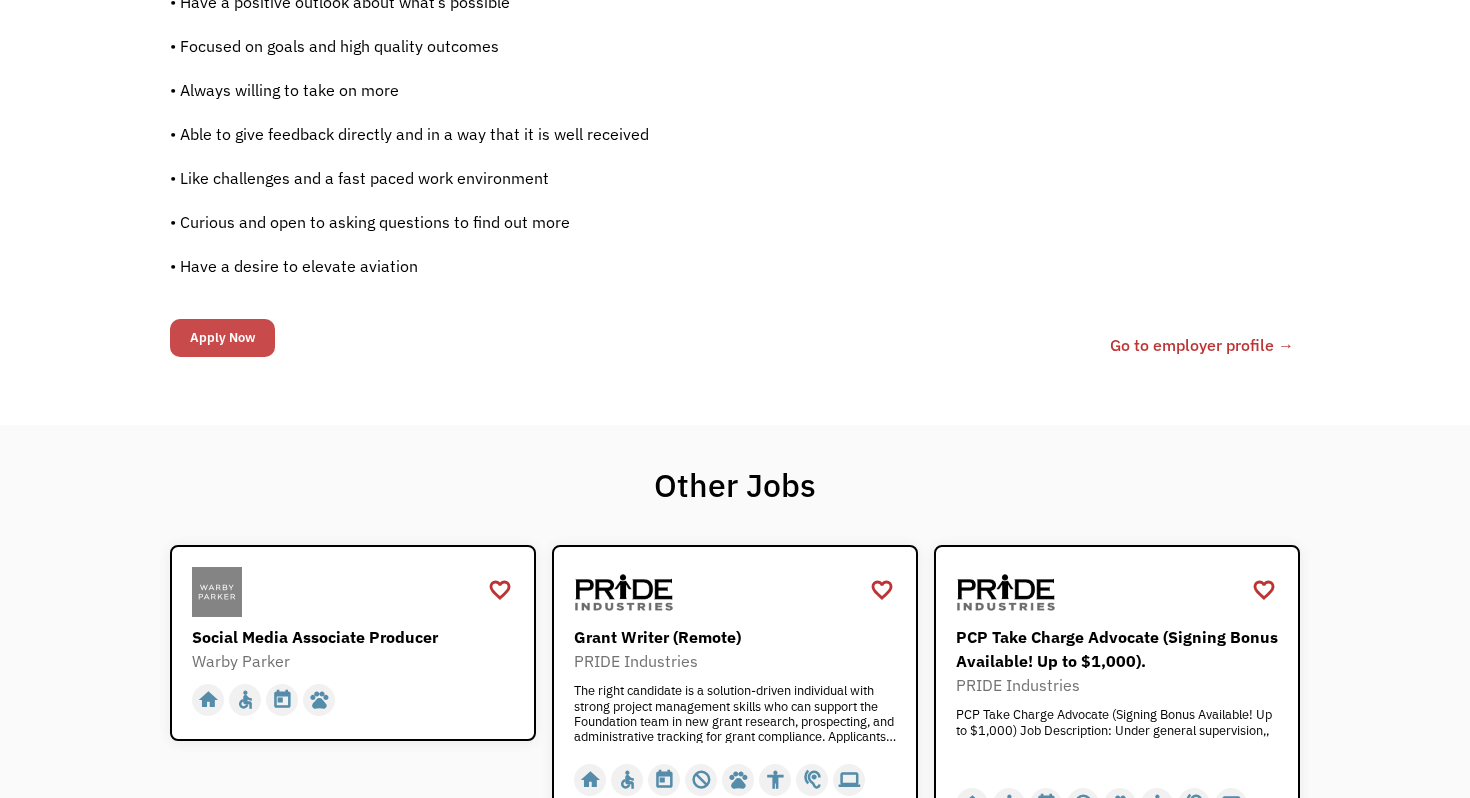 click on "Apply Now" at bounding box center (222, 338) 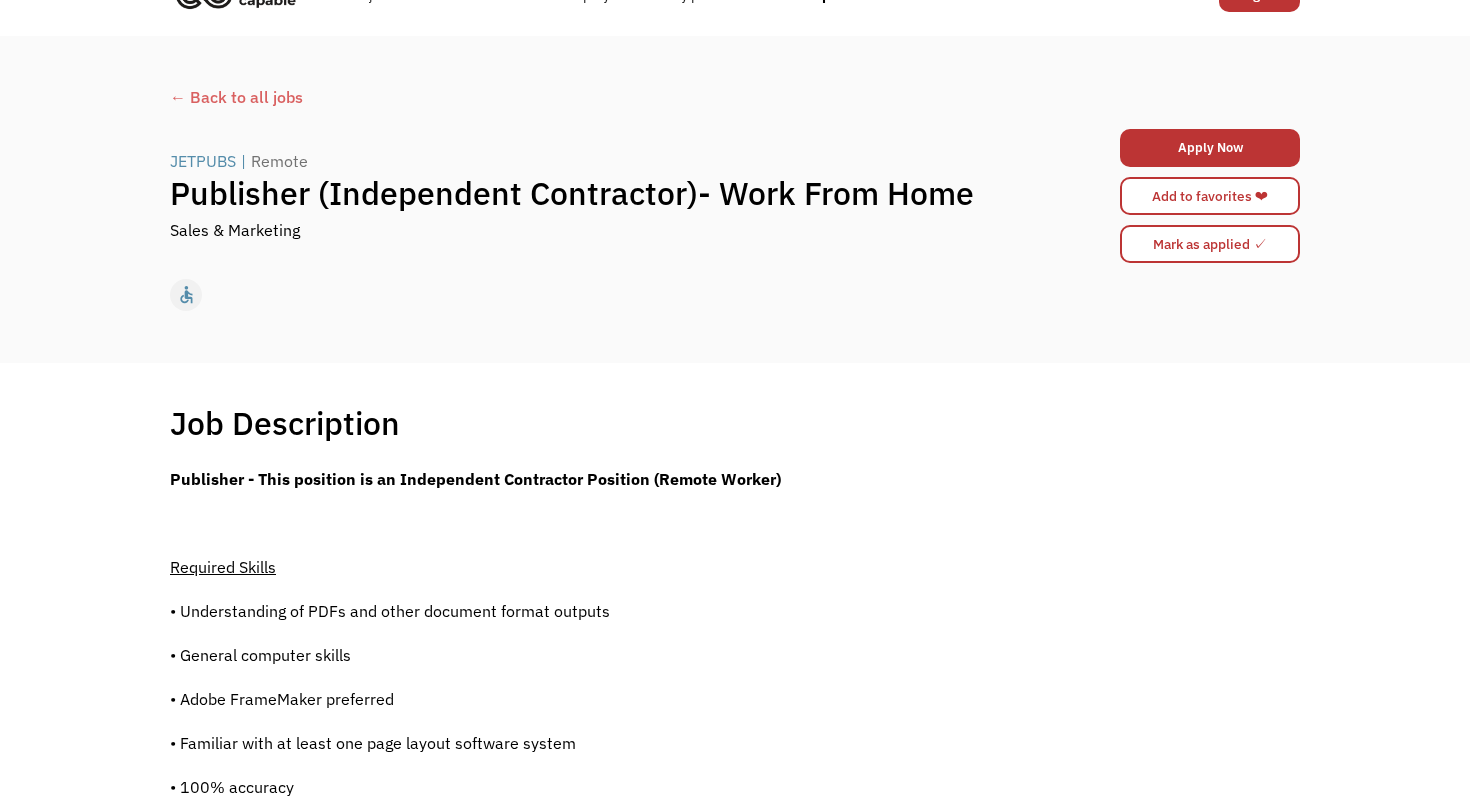 scroll, scrollTop: 0, scrollLeft: 0, axis: both 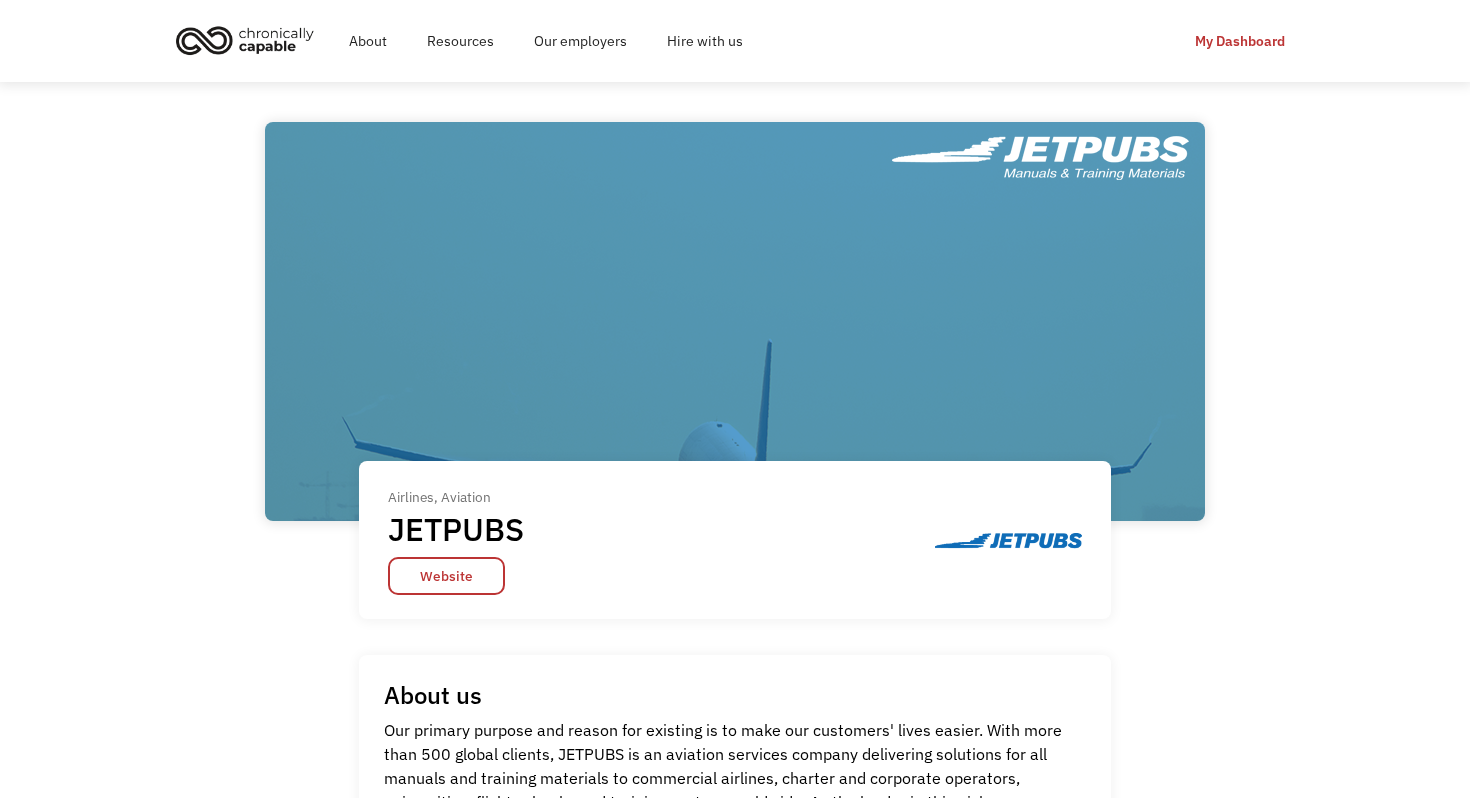 click on "Go Back Airlines, Aviation JETPUBS Website Airlines, Aviation JETPUBS Website About us JETPUBS Our work culture Advocate for Excellence – Be Candid – Be Engaged – Play Above the Line – Work Smart. At JETPUBS, we support one of the most exciting, demanding, and ever-changing industries. We are always looking for driven, dedicated, and resourceful people to join our team. If you are looking for new and rewarding challenges, not afraid to be an active and integral part of a vibrant team, and willing to reach higher every day, apply today. Option to work from home Option to work from home Sign language interpreters Sign language interpreters Allow a self-paced workload Allow a self-paced workload Service animals allowed Service animals allowed Provide an ergonomic workstation Provide an ergonomic workstation Accessible parking spot Accessible parking spot Ramp and/or elevator Ramp and/or elevator Flexible work and leave schedule Flexible work and leave schedule Accessible restroom Accessible restroom" at bounding box center [735, 1009] 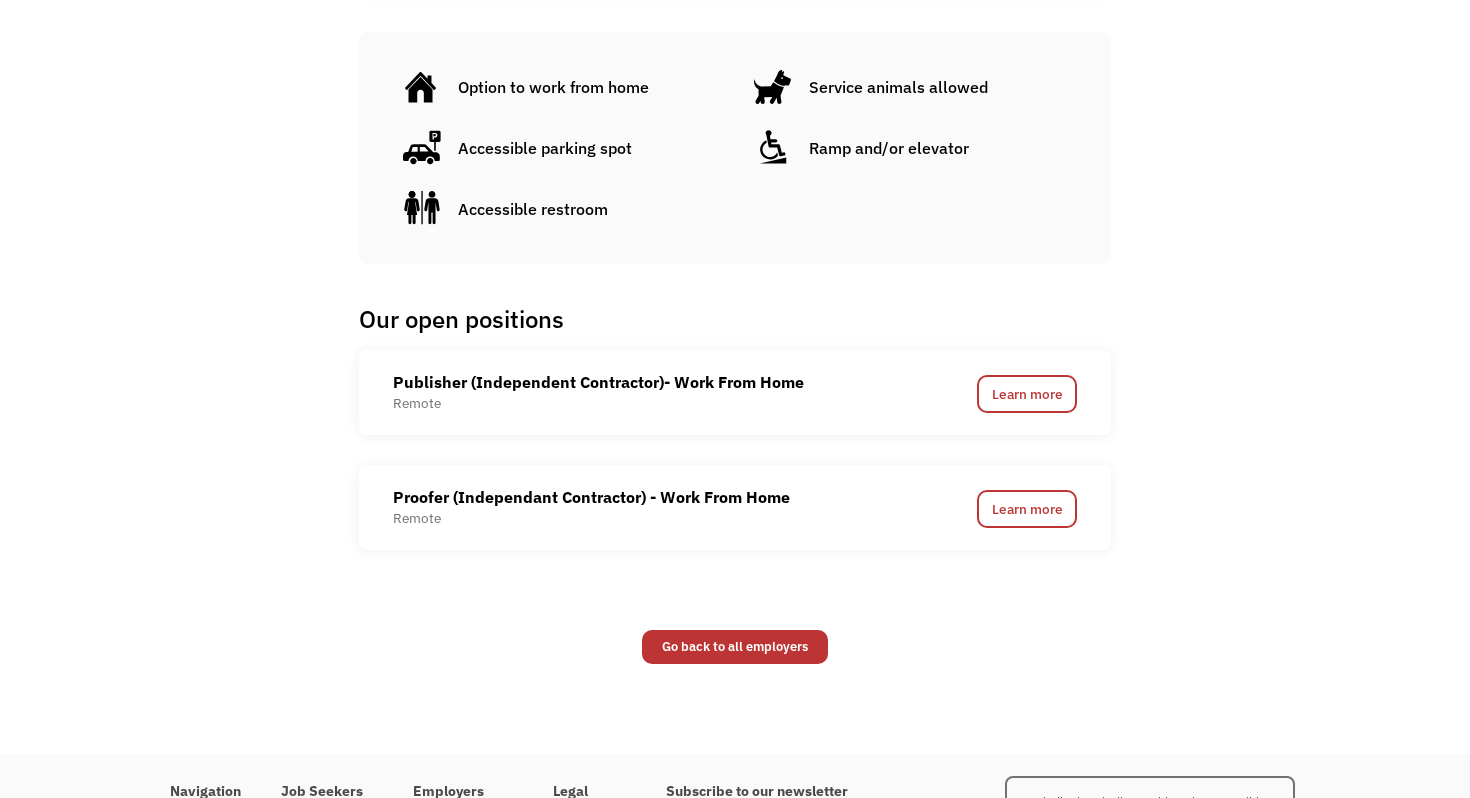 scroll, scrollTop: 1224, scrollLeft: 0, axis: vertical 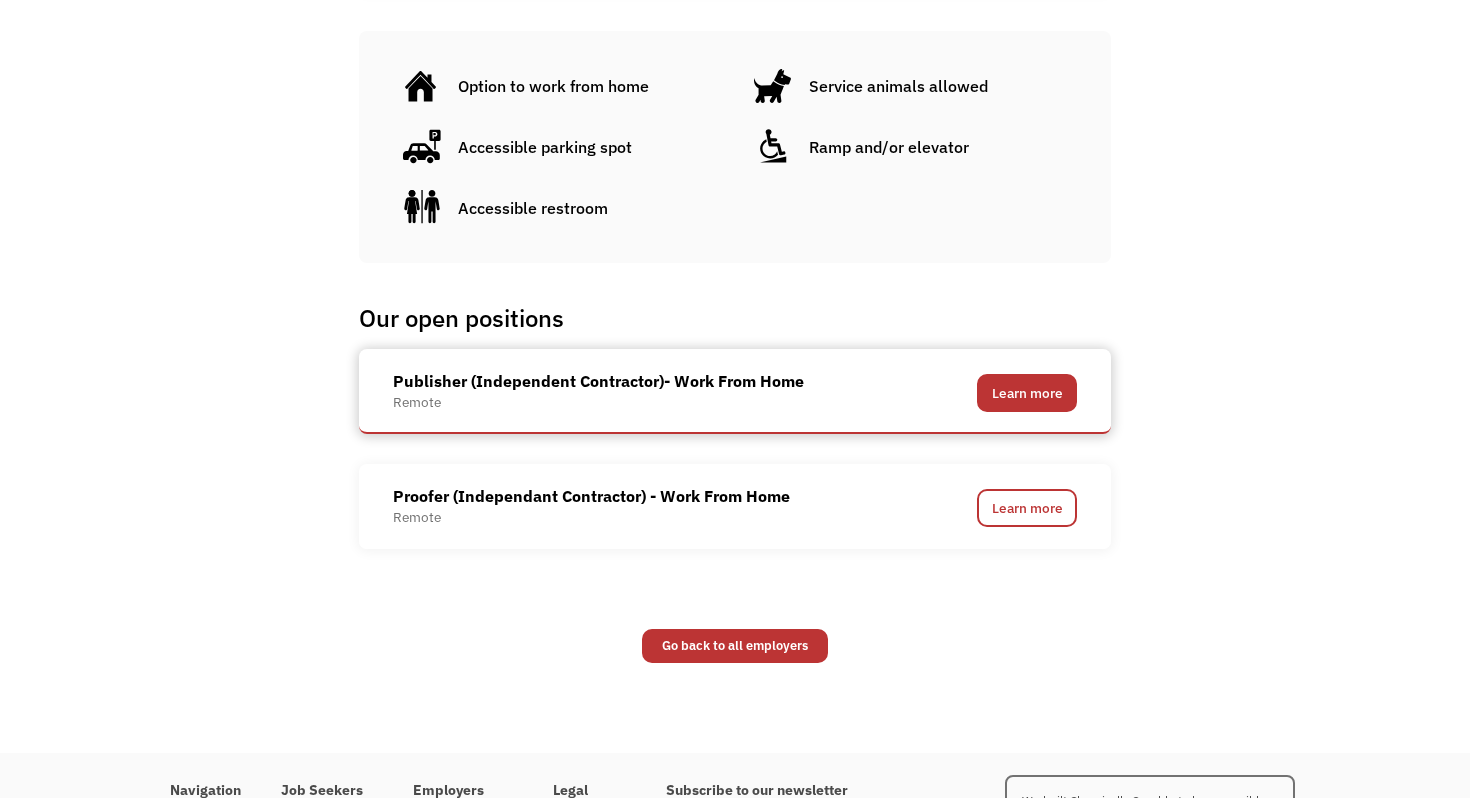 click on "Learn more" at bounding box center (1027, 393) 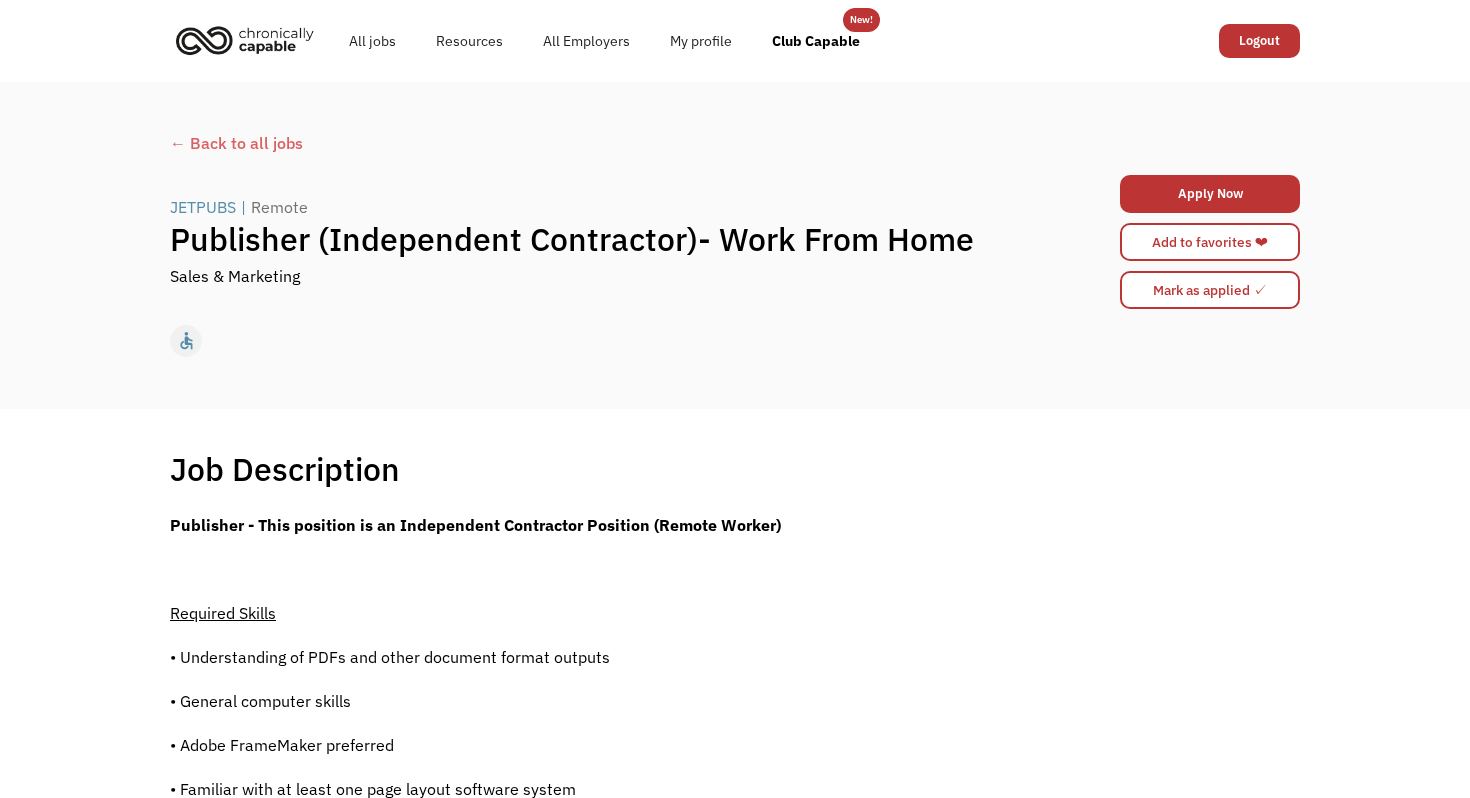 scroll, scrollTop: 0, scrollLeft: 0, axis: both 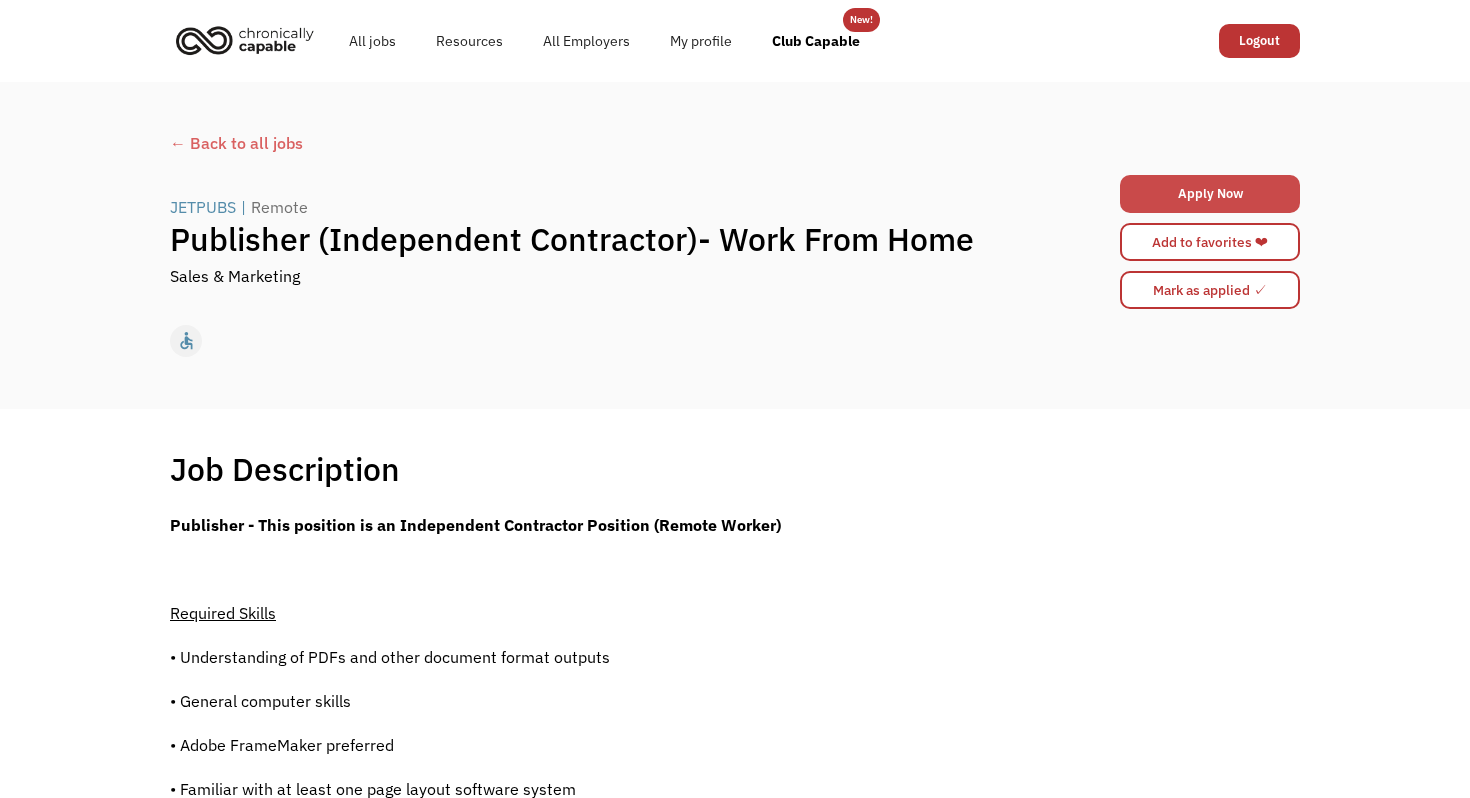 click on "Apply Now" at bounding box center (1210, 194) 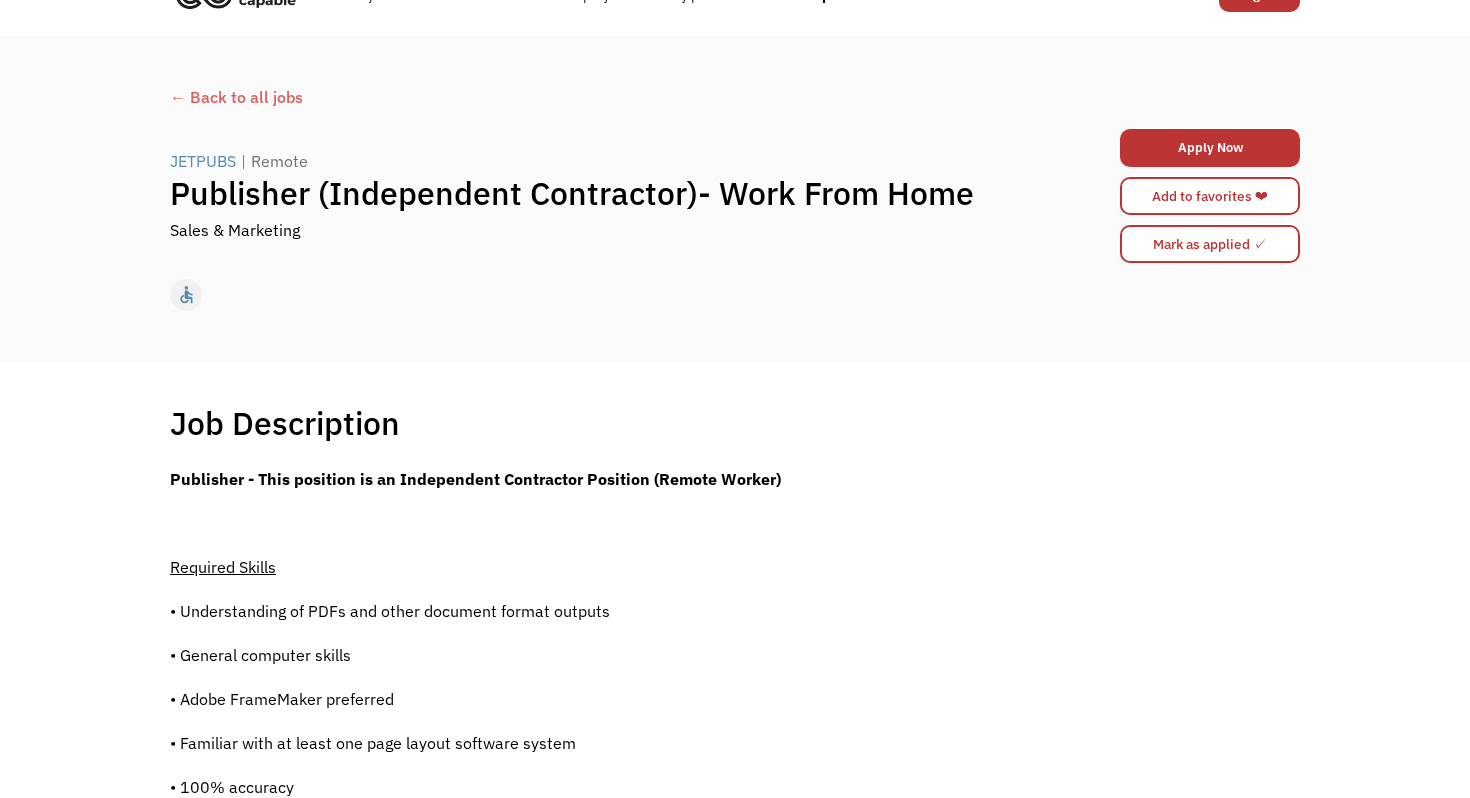 scroll, scrollTop: 0, scrollLeft: 0, axis: both 